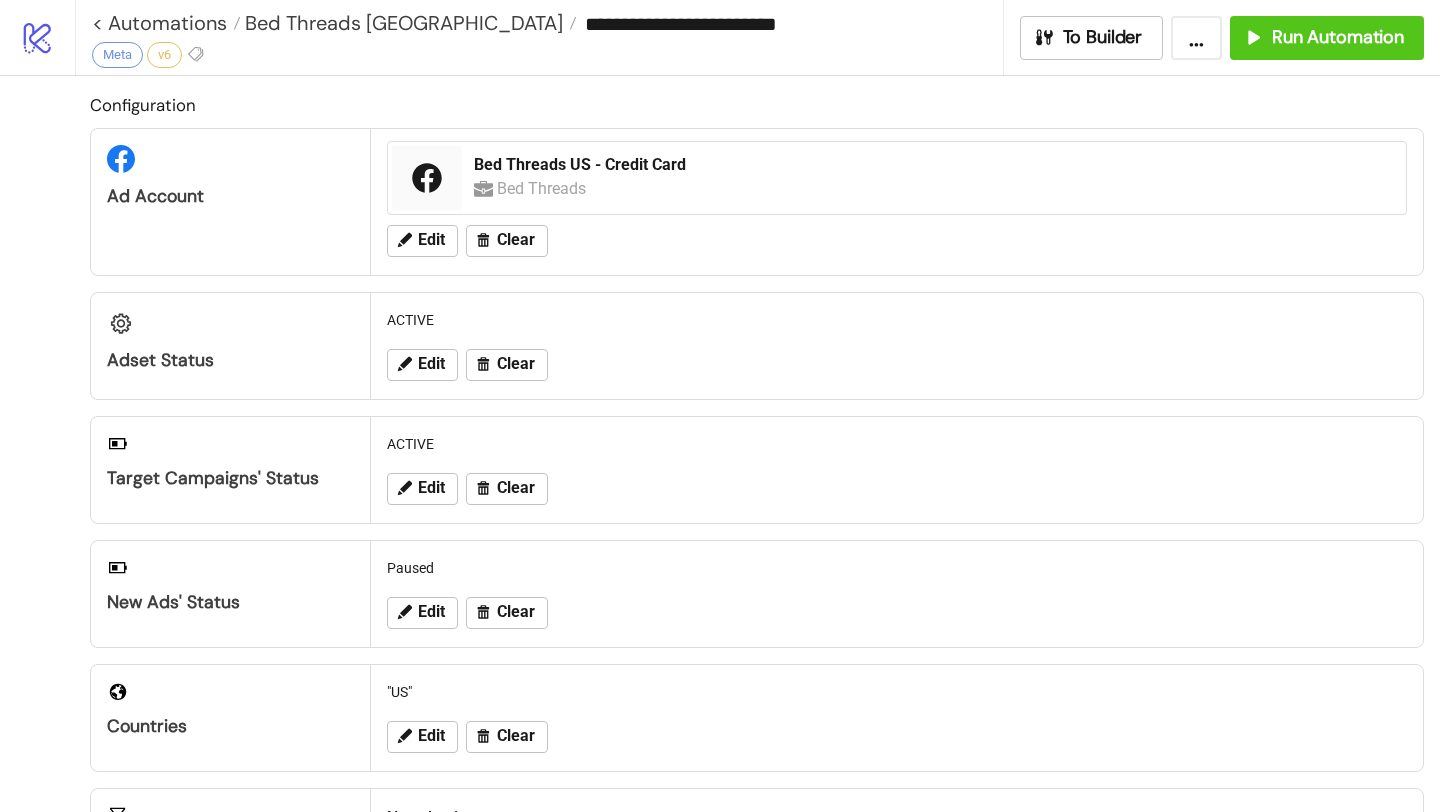 scroll, scrollTop: 0, scrollLeft: 0, axis: both 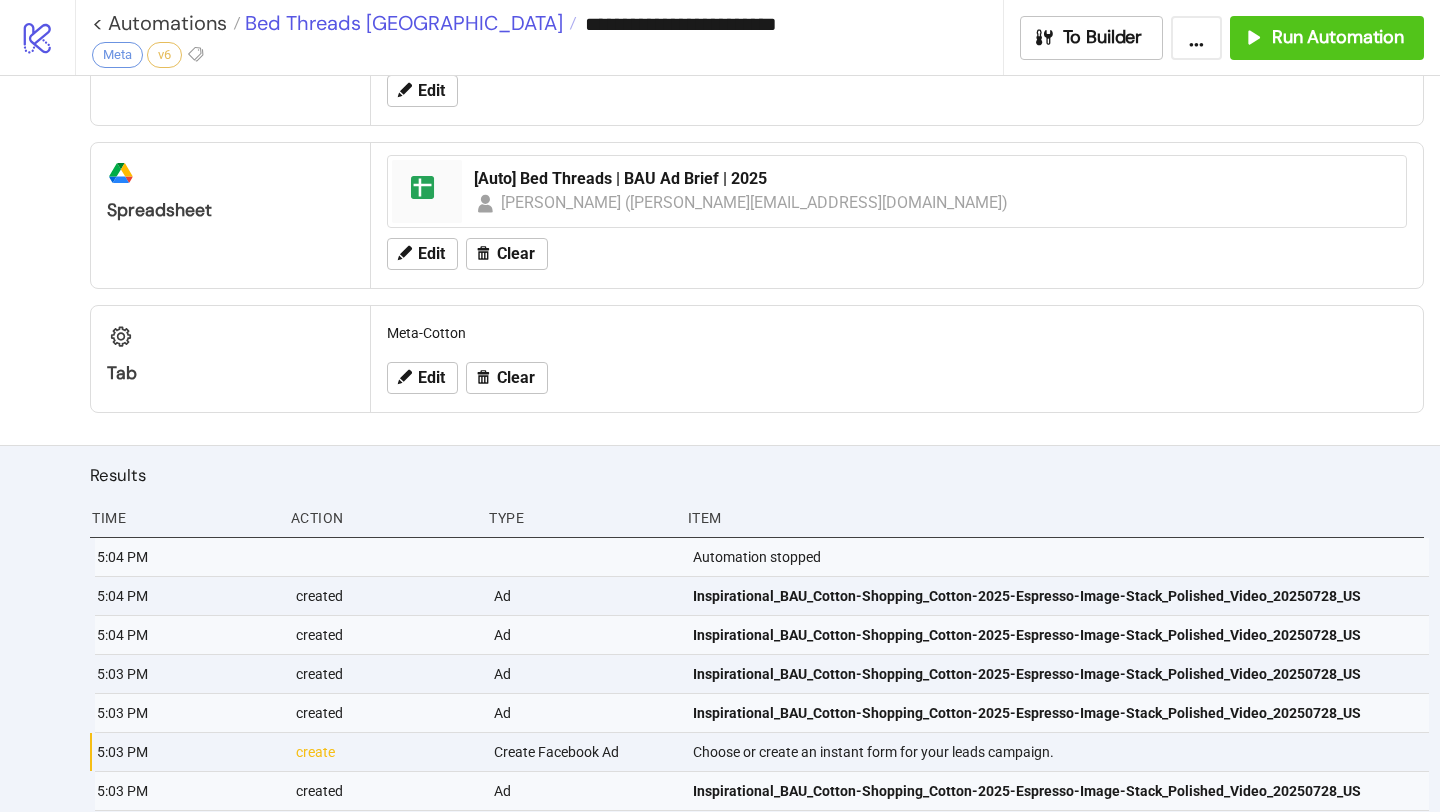 click on "Bed Threads [GEOGRAPHIC_DATA]" at bounding box center (401, 23) 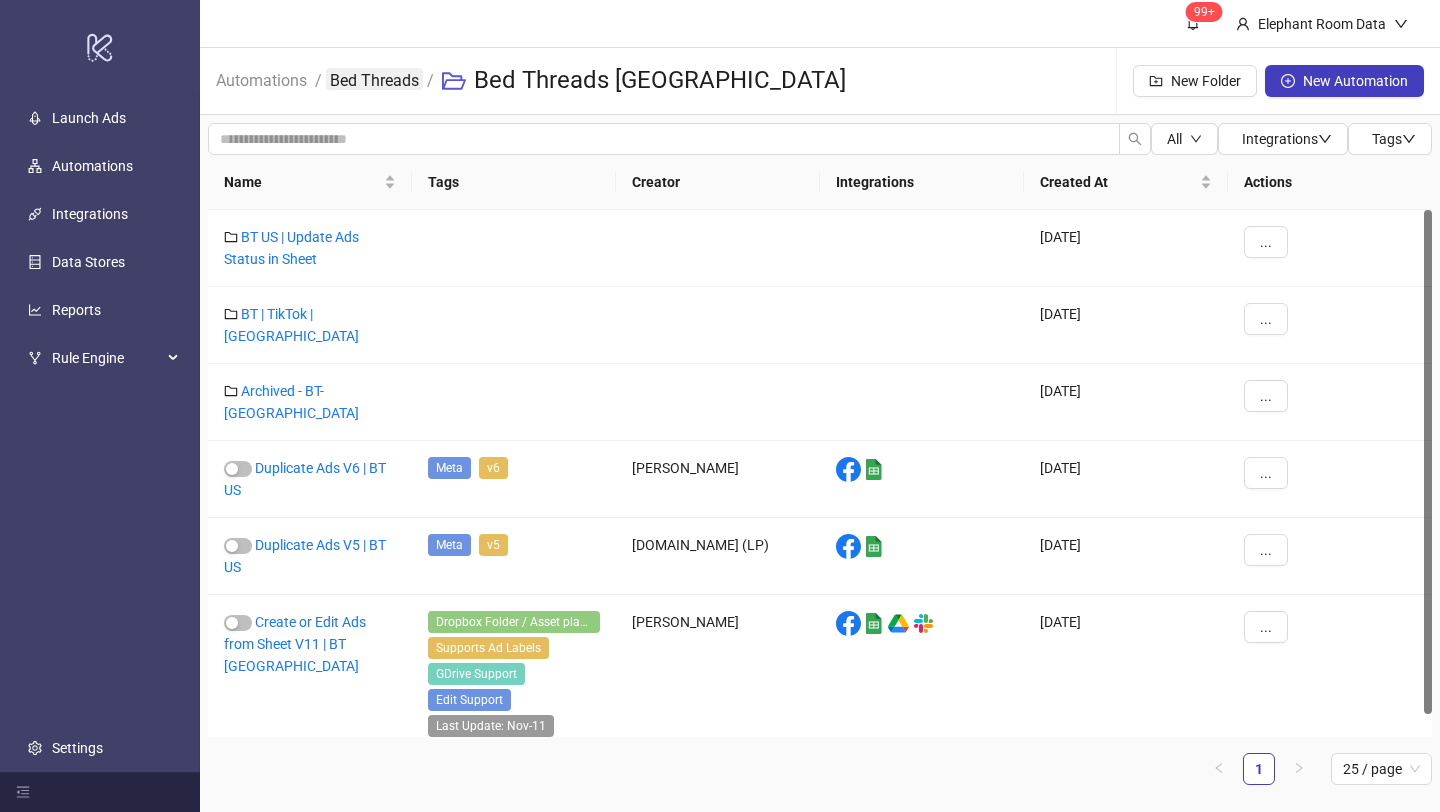 click on "Bed Threads" at bounding box center [374, 79] 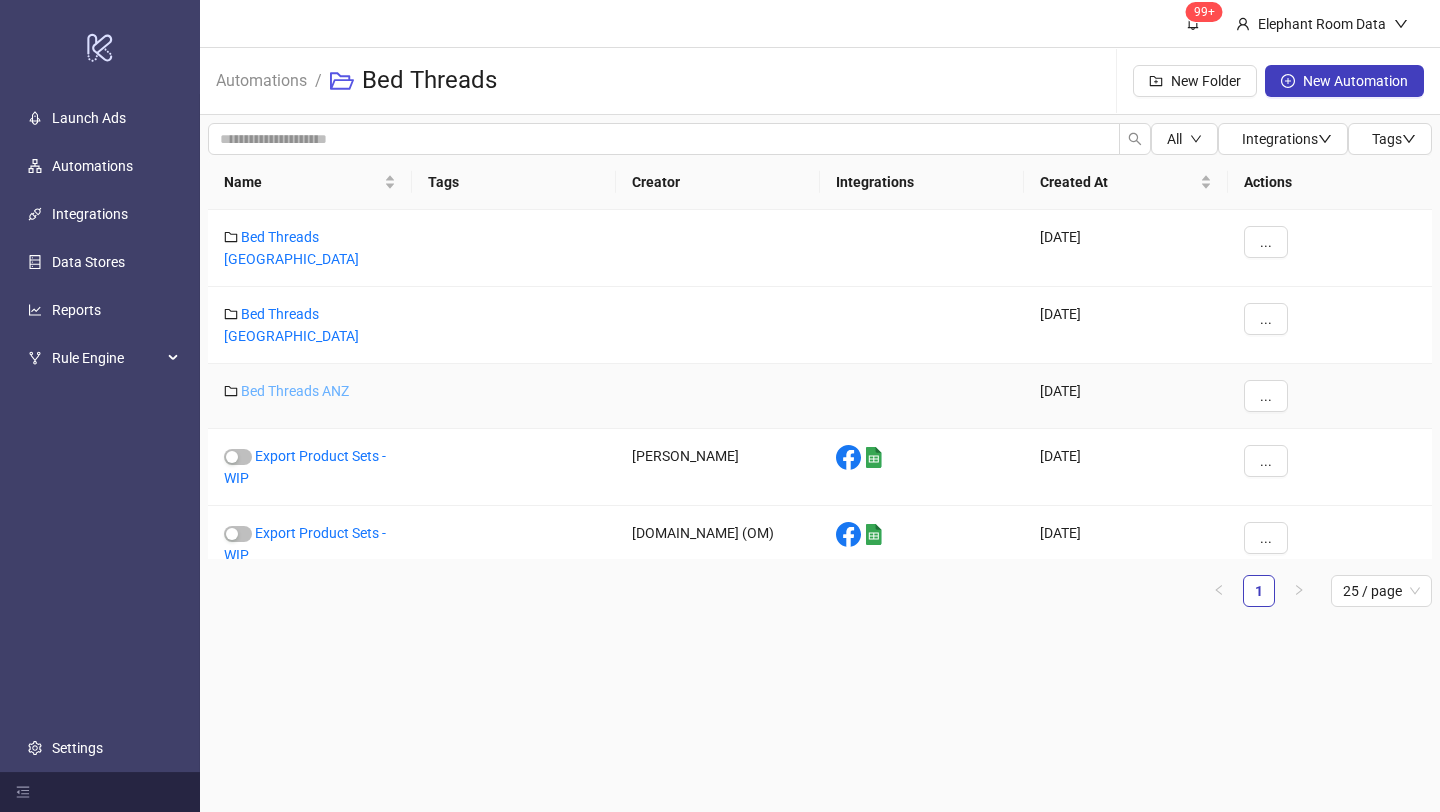 click on "Bed Threads ANZ" at bounding box center (295, 391) 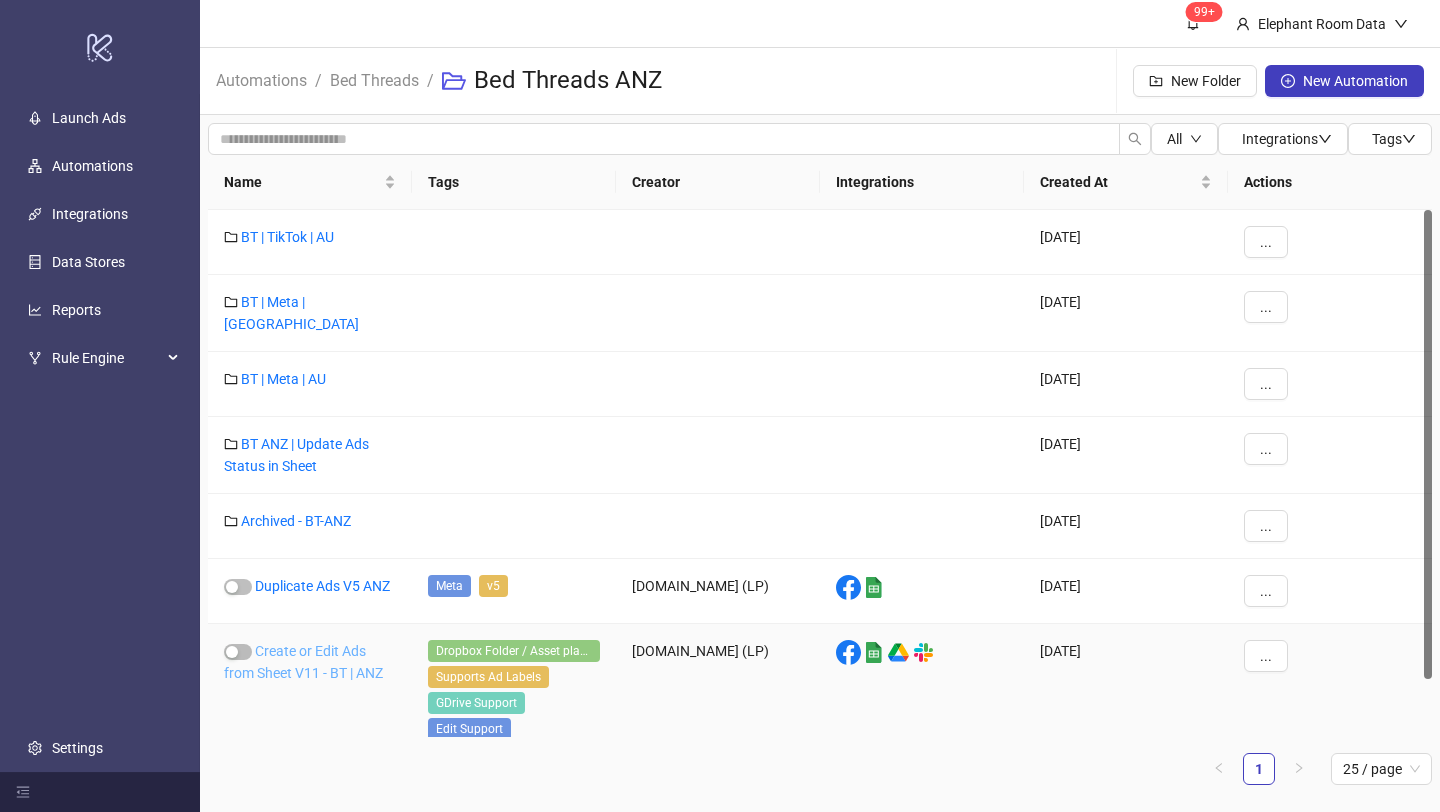 click on "Create or Edit Ads from Sheet V11 - BT | ANZ" at bounding box center (303, 662) 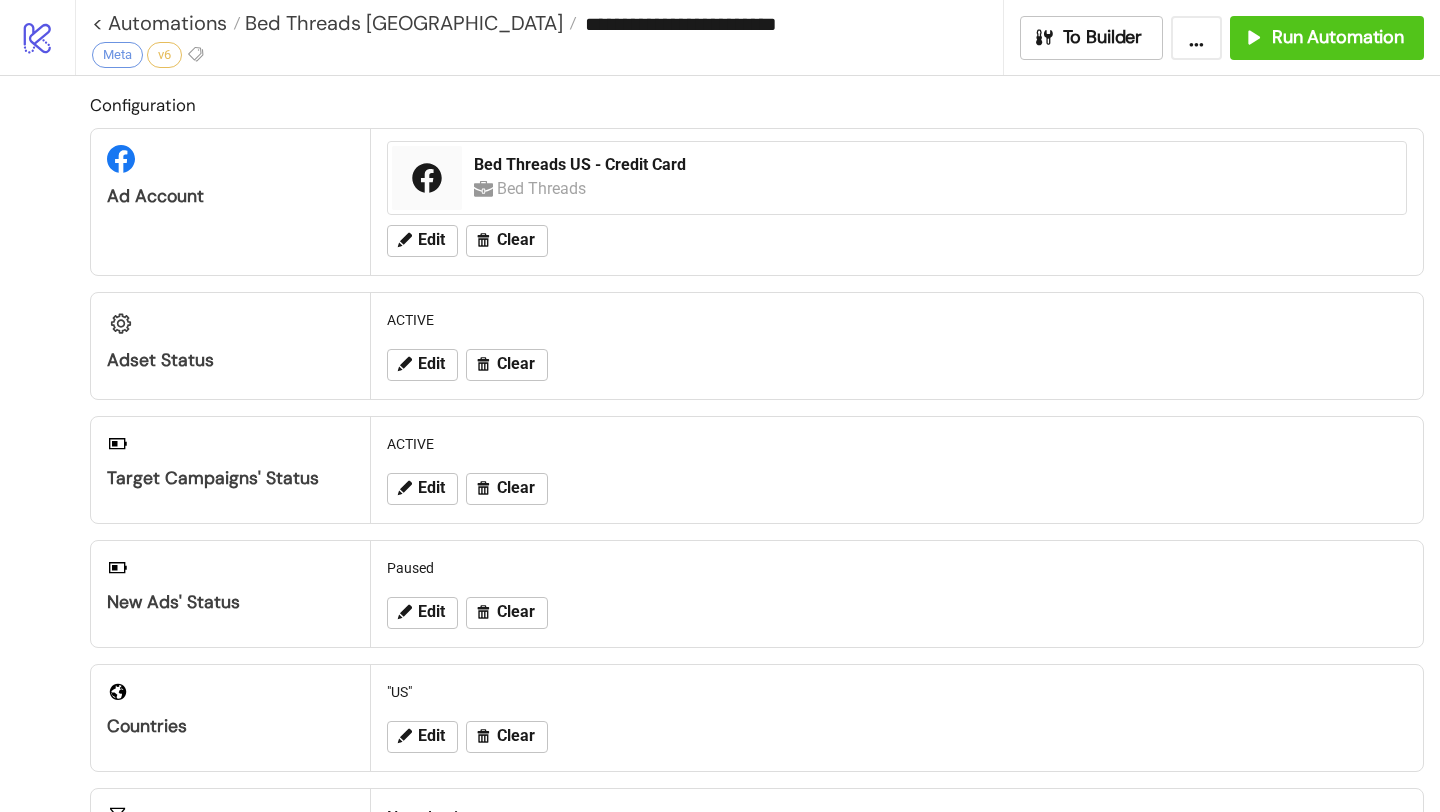 type on "**********" 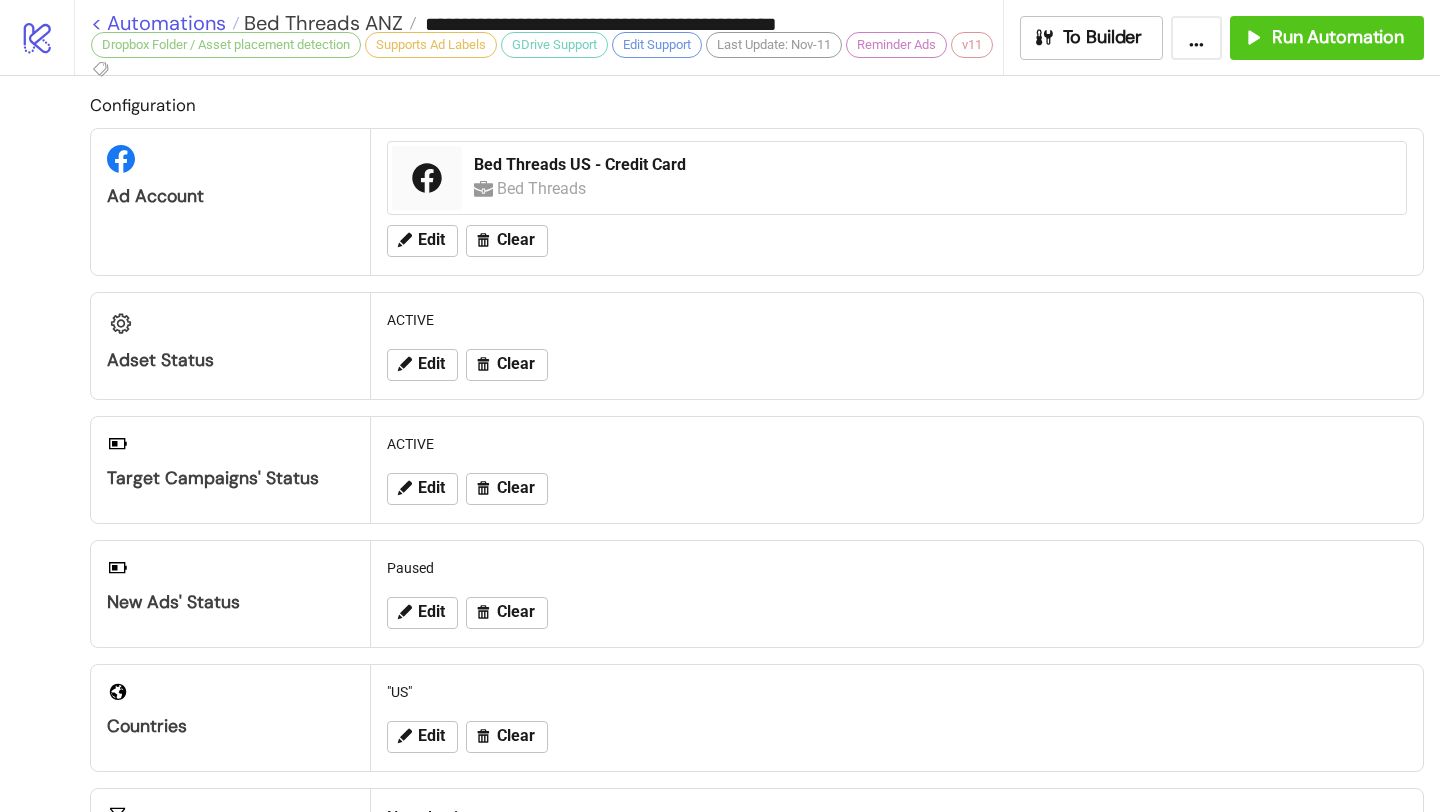 click on "< Automations" at bounding box center (165, 23) 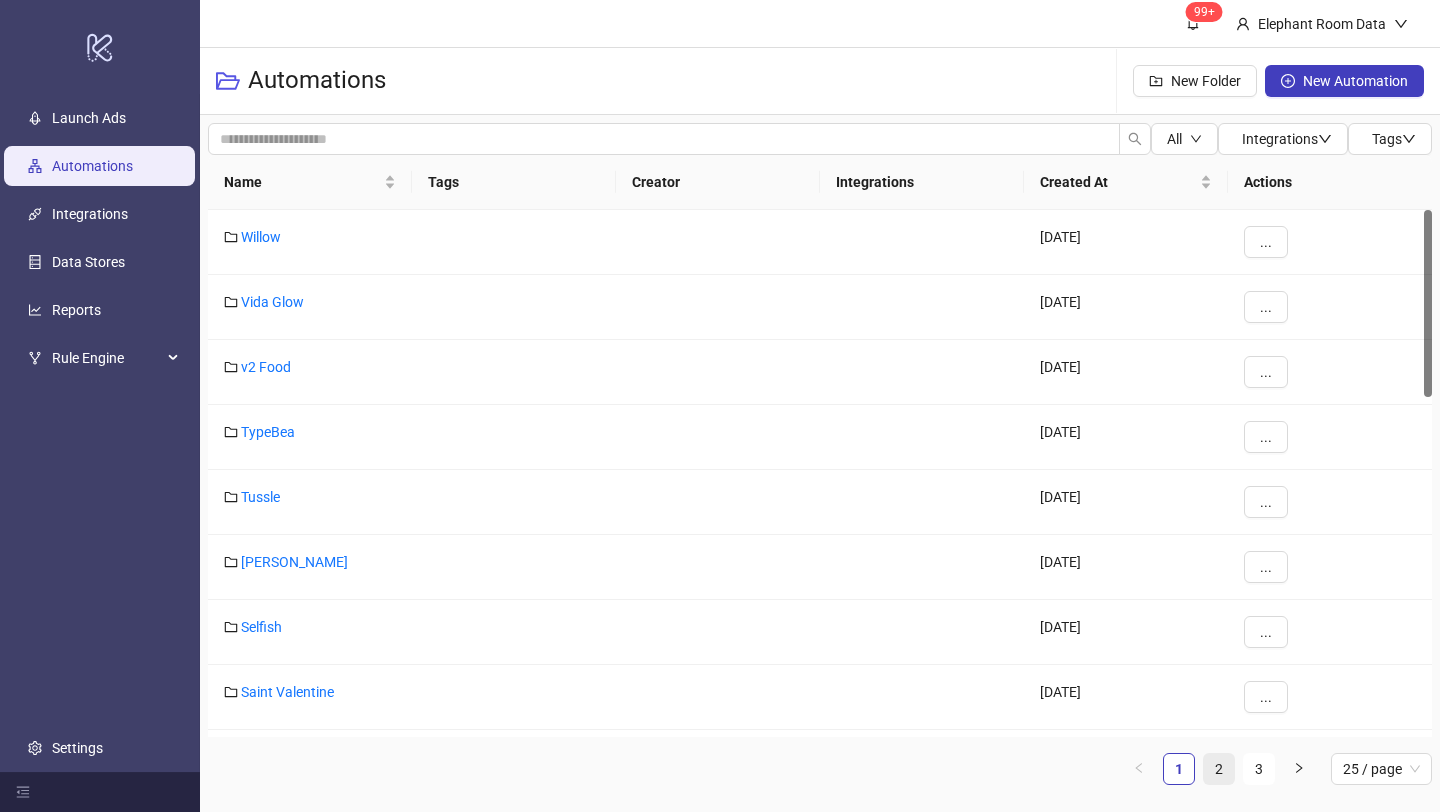 click on "2" at bounding box center [1219, 769] 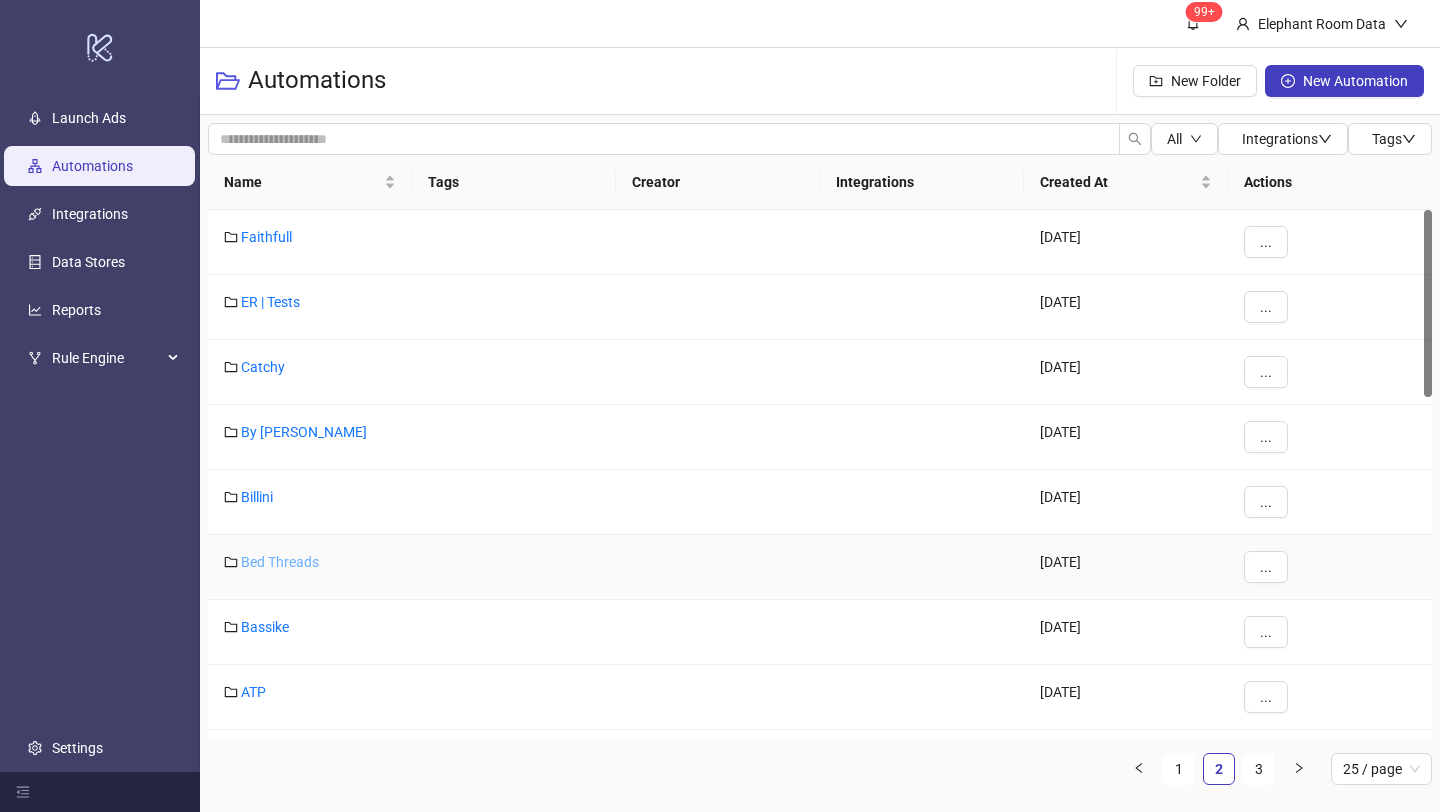 click on "Bed Threads" at bounding box center (280, 562) 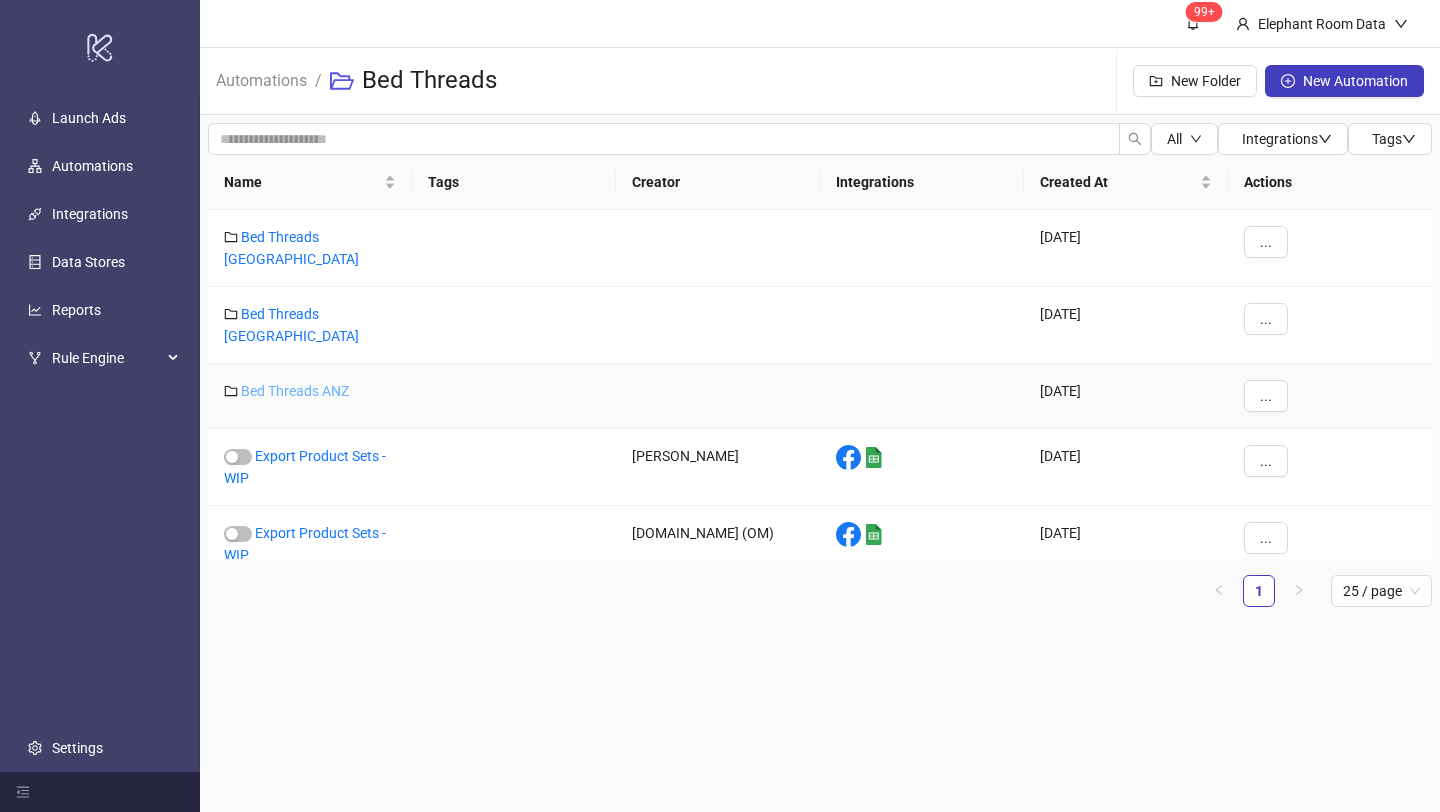 click on "Bed Threads ANZ" at bounding box center [295, 391] 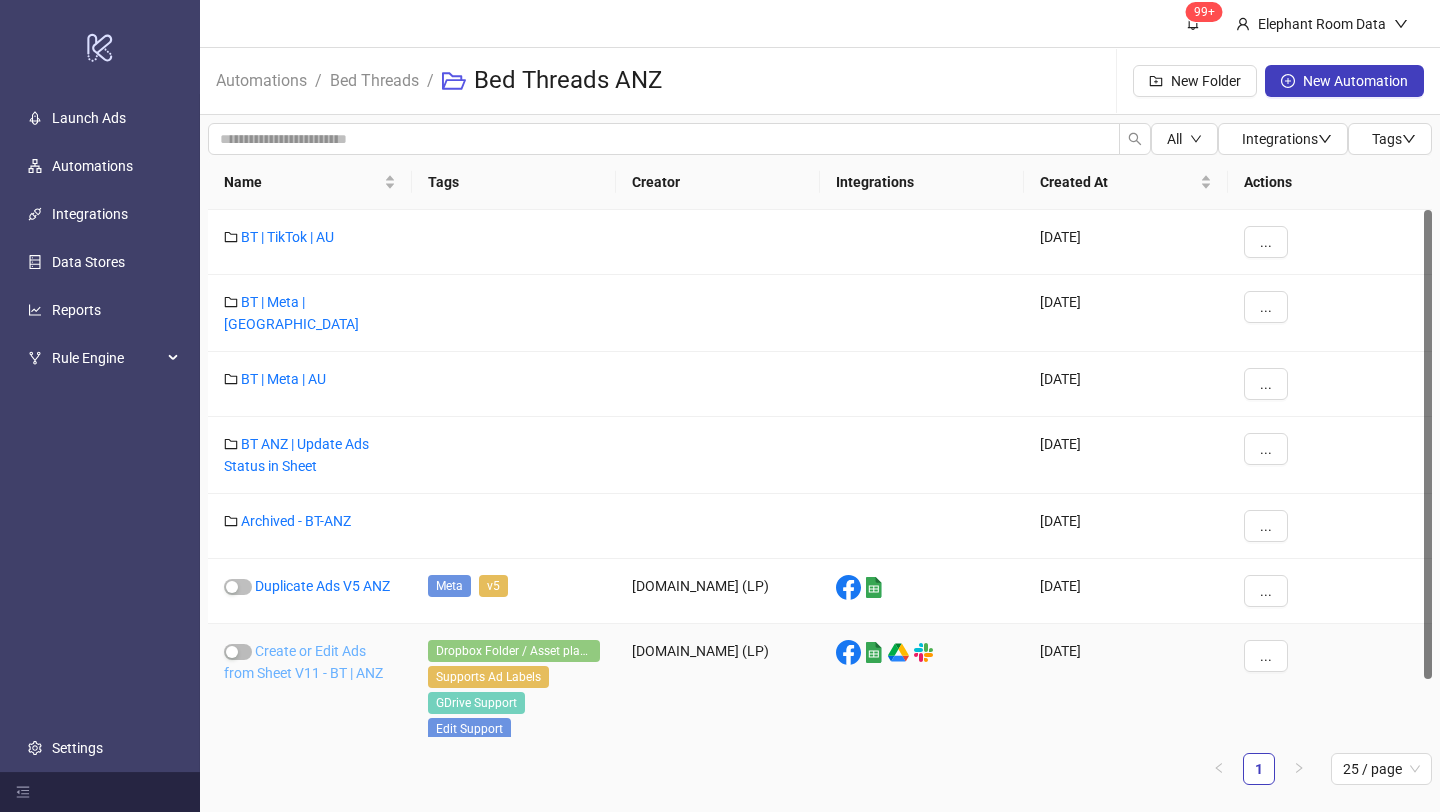 click on "Create or Edit Ads from Sheet V11 - BT | ANZ" at bounding box center [303, 662] 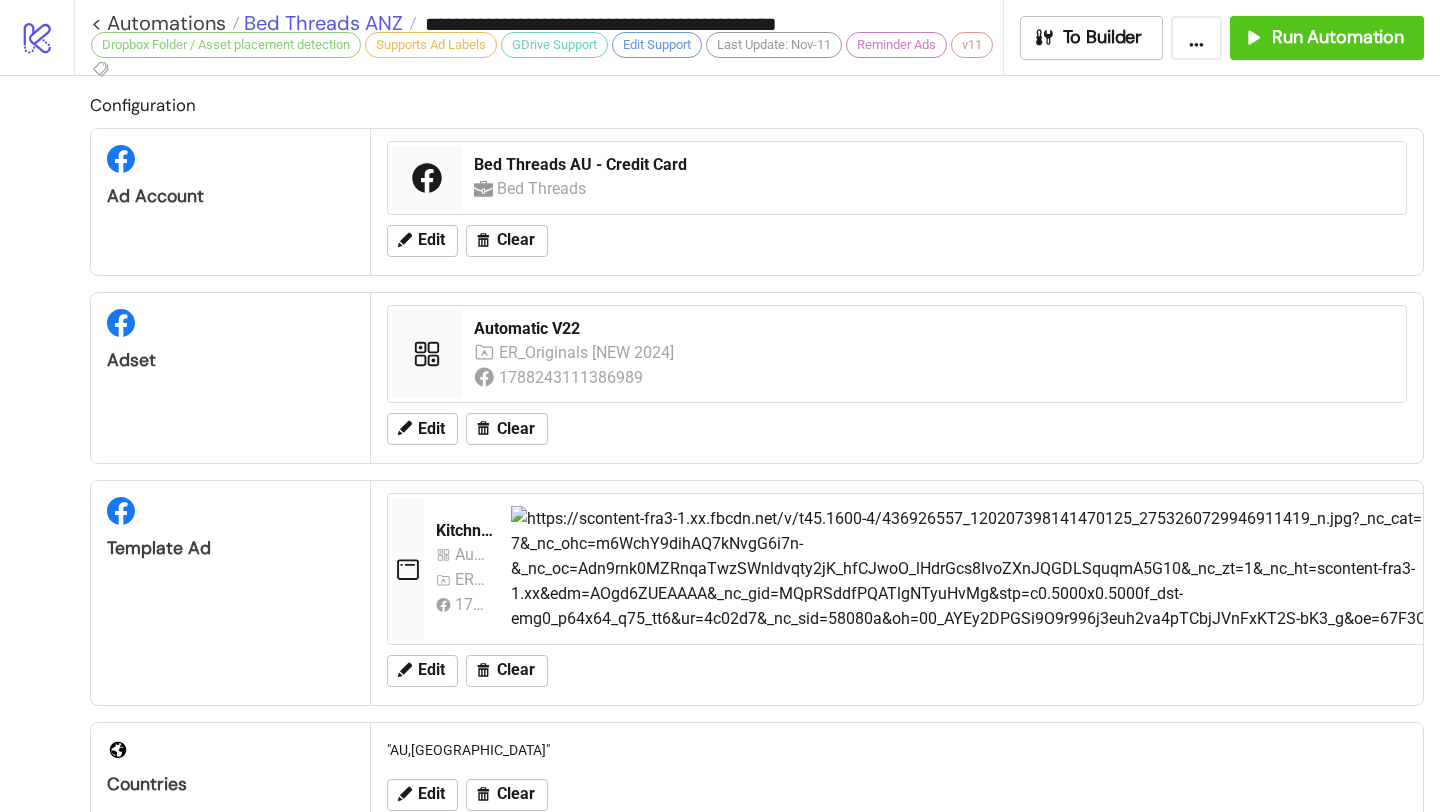 click on "Bed Threads ANZ" at bounding box center (321, 23) 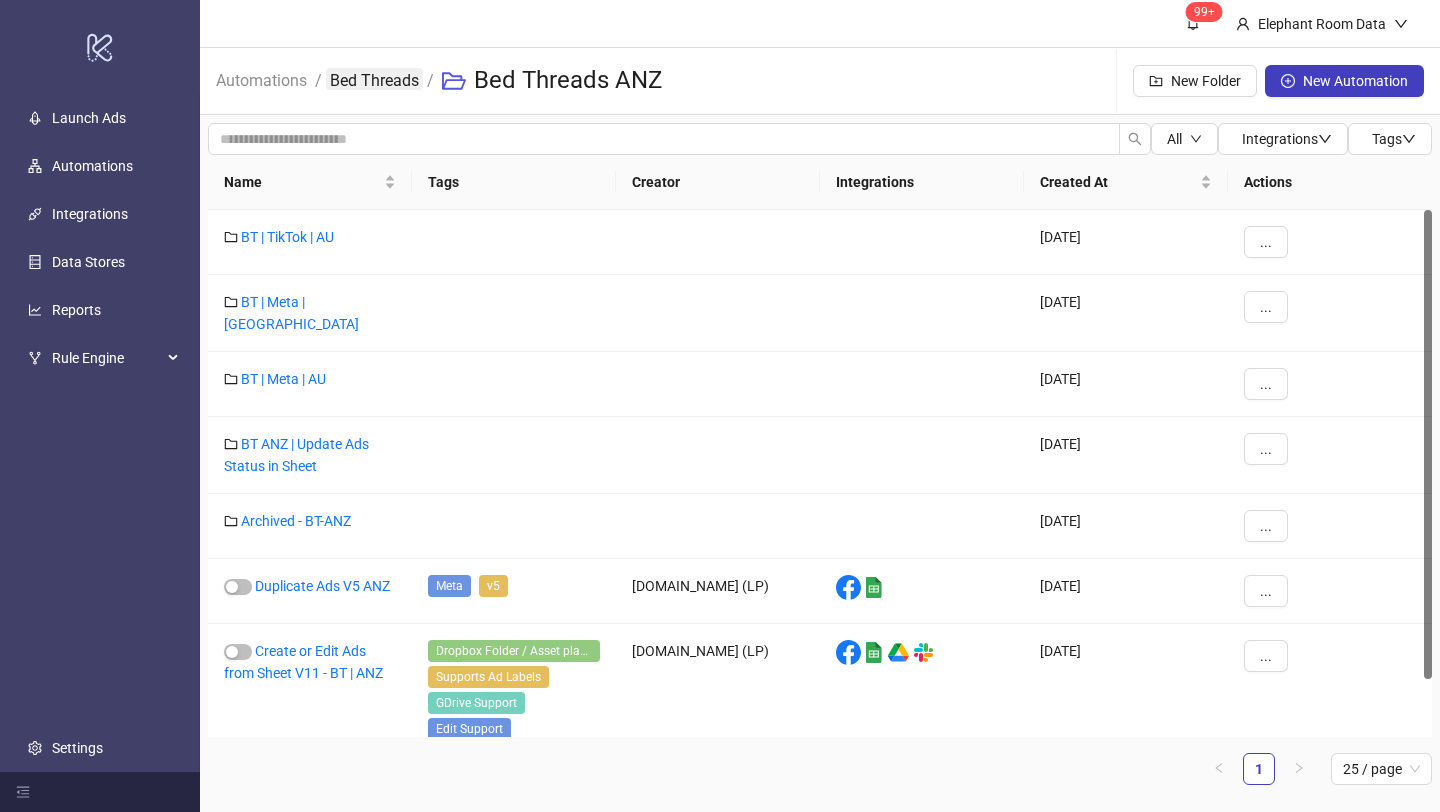 click on "Bed Threads" at bounding box center [374, 79] 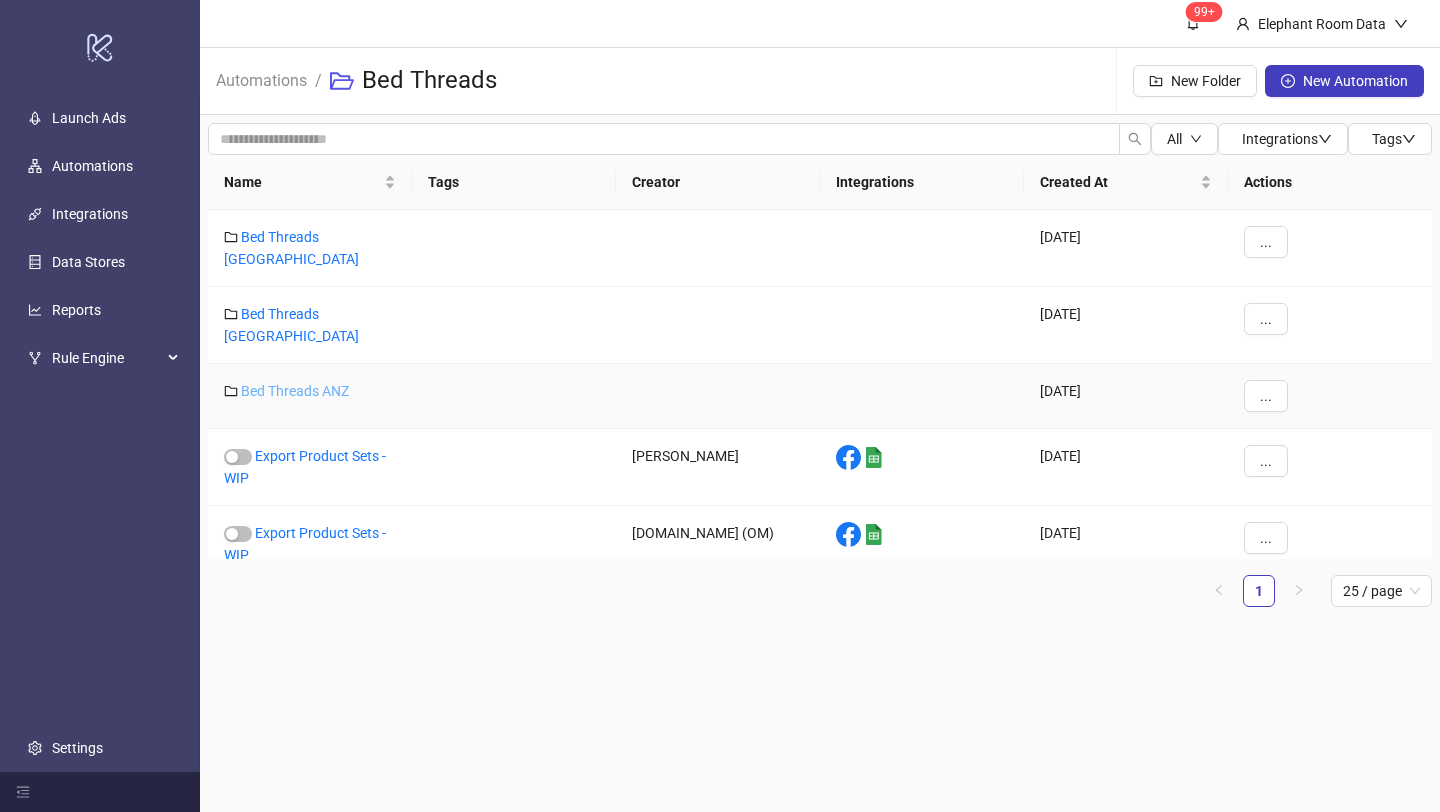 click on "Bed Threads ANZ" at bounding box center (295, 391) 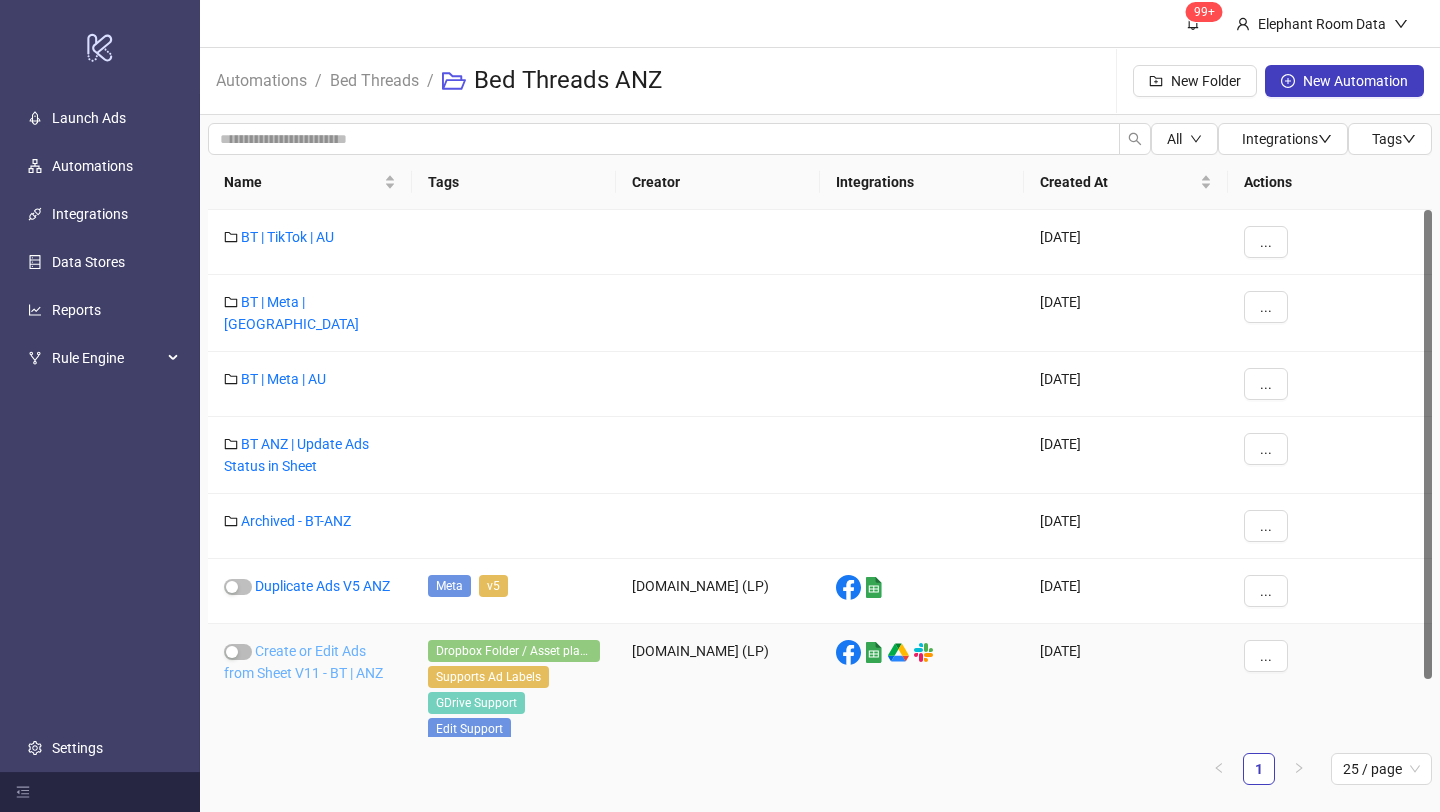 click on "Create or Edit Ads from Sheet V11 - BT | ANZ" at bounding box center [303, 662] 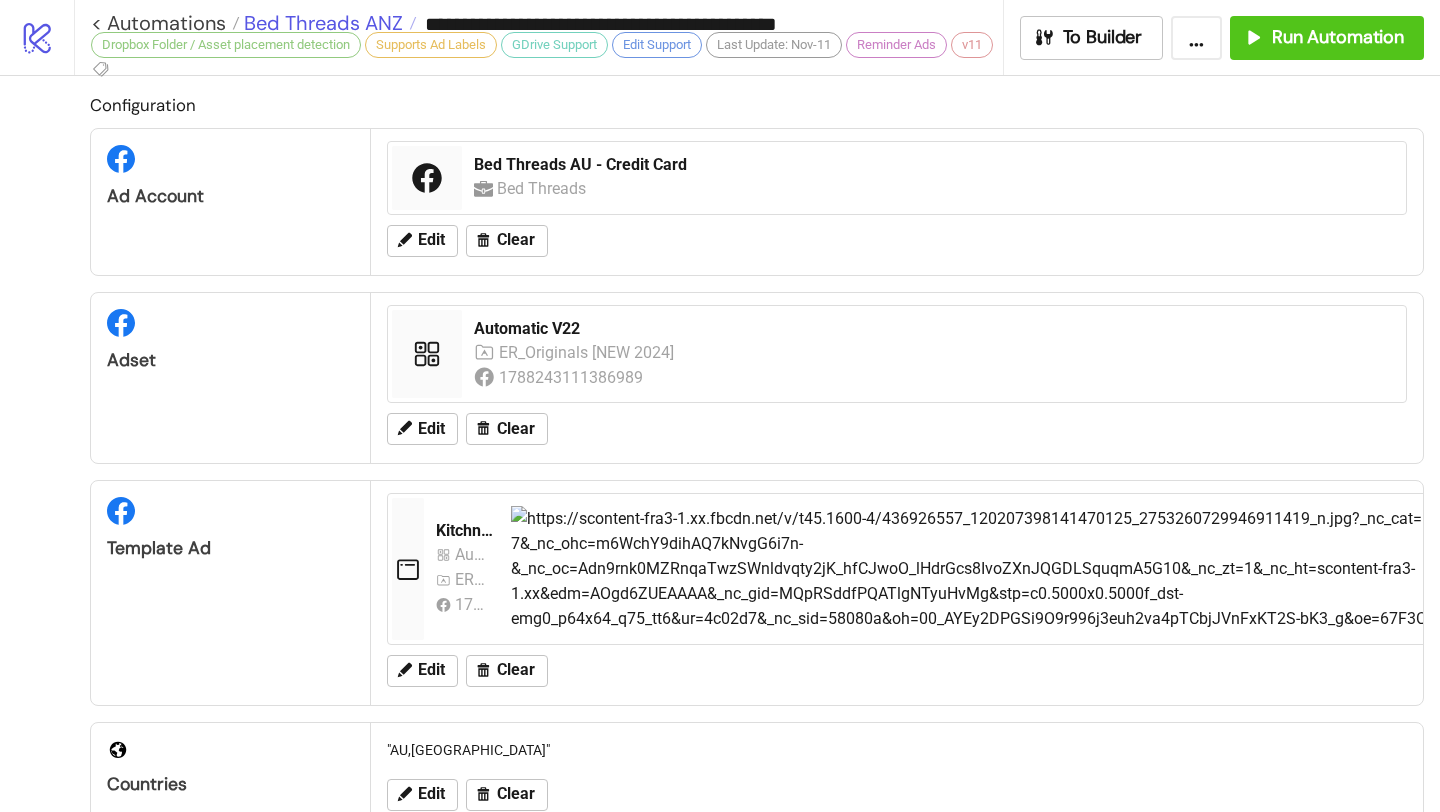 click on "Bed Threads ANZ" at bounding box center [321, 23] 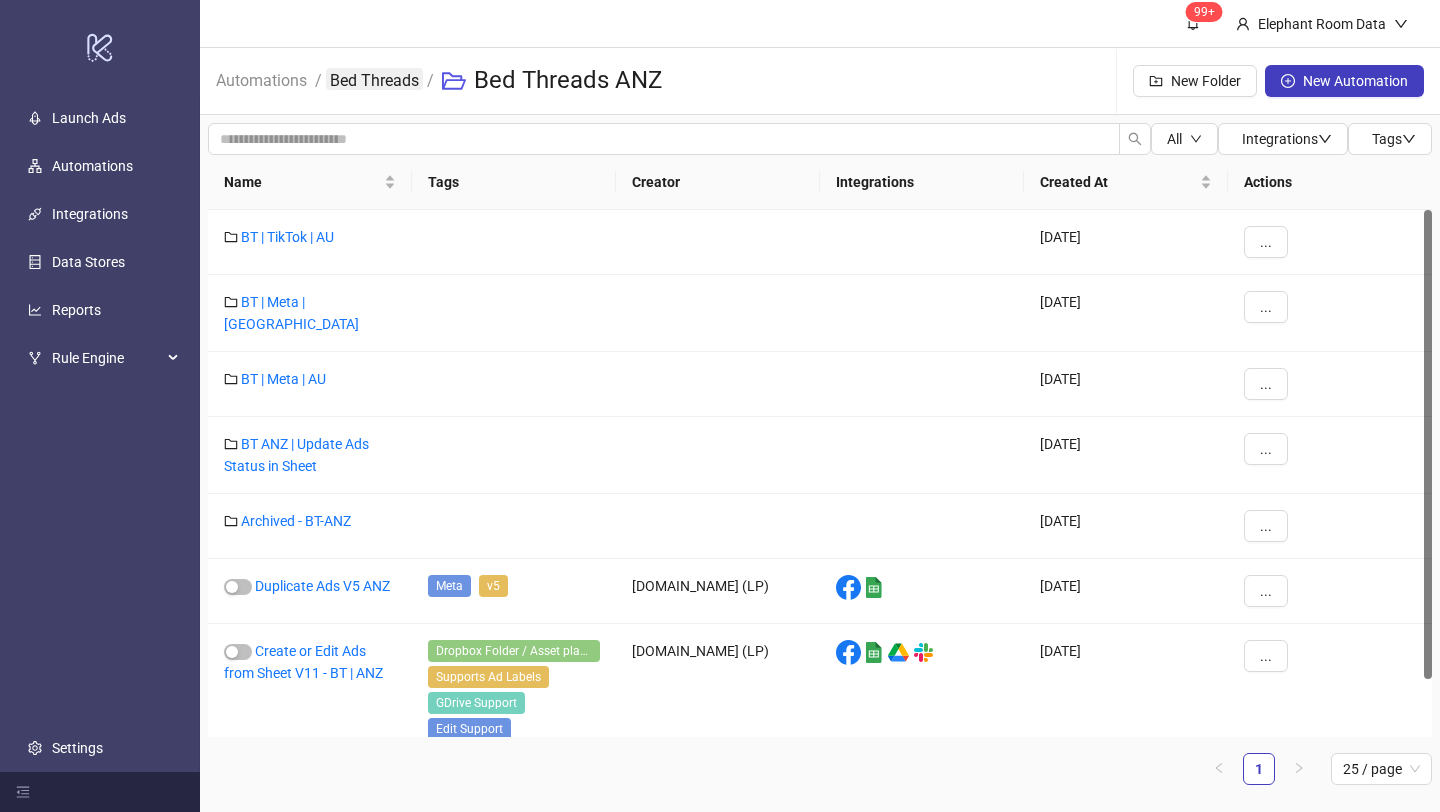 click on "Bed Threads" at bounding box center (374, 79) 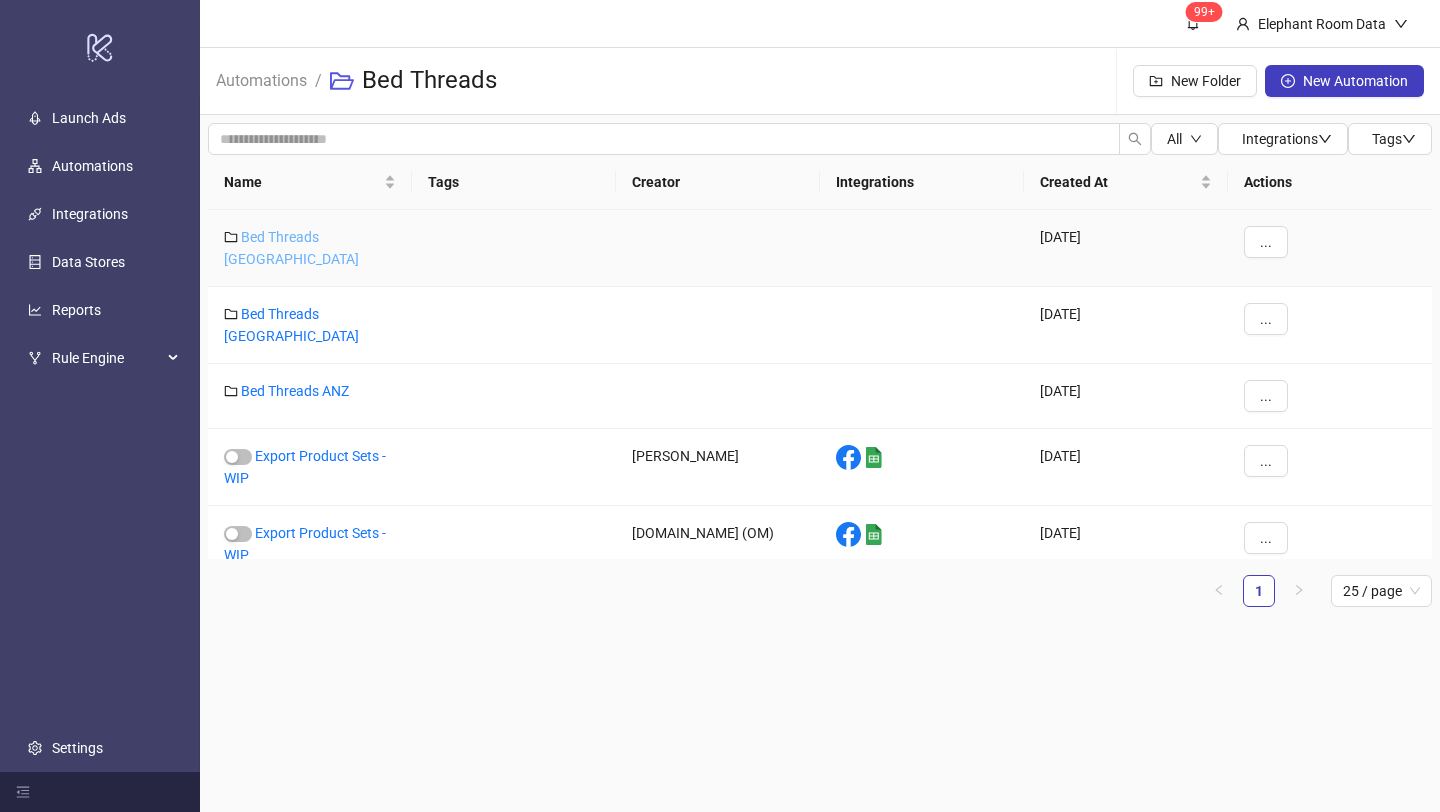 click on "Bed Threads [GEOGRAPHIC_DATA]" at bounding box center (291, 248) 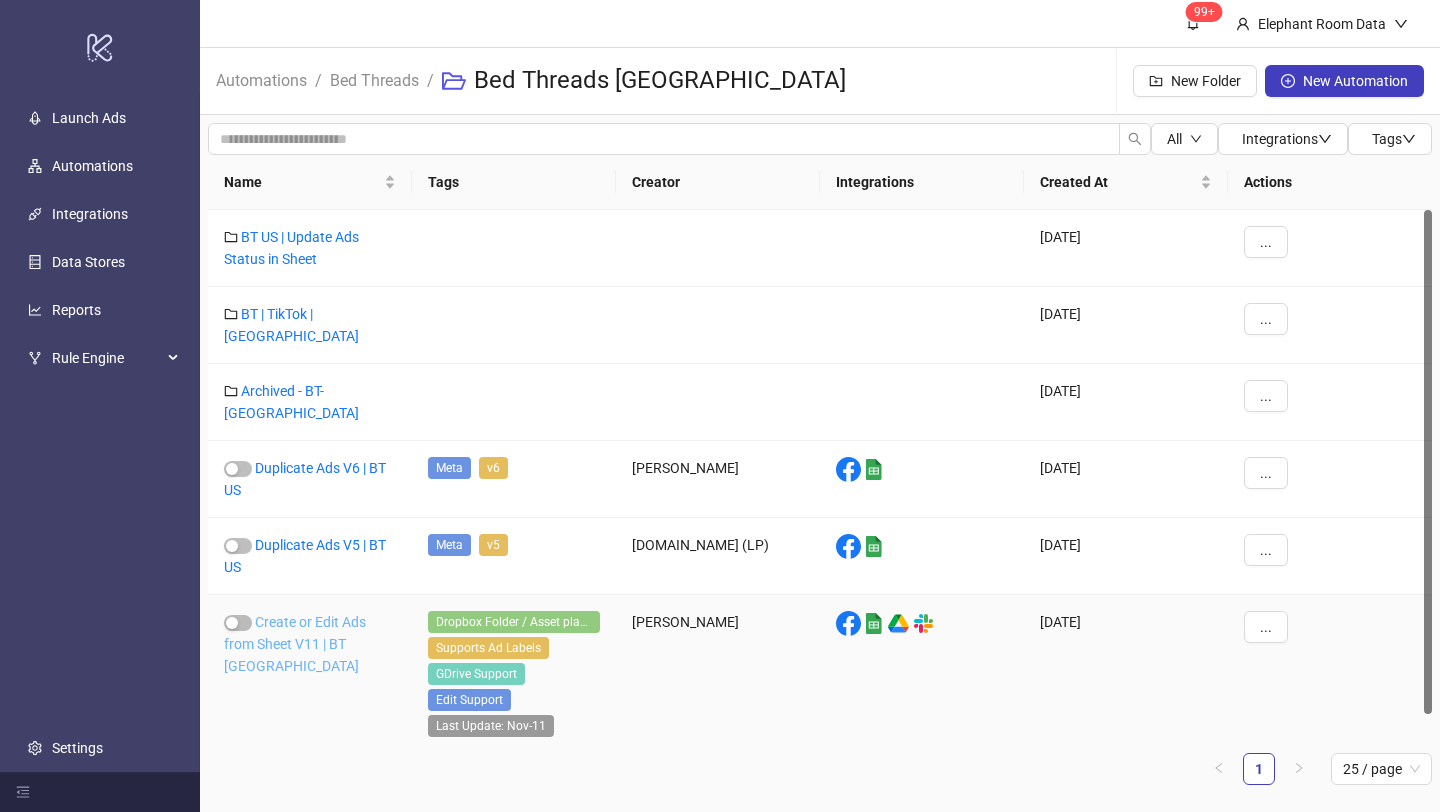 click on "Create or Edit Ads from Sheet V11 | BT [GEOGRAPHIC_DATA]" at bounding box center (295, 644) 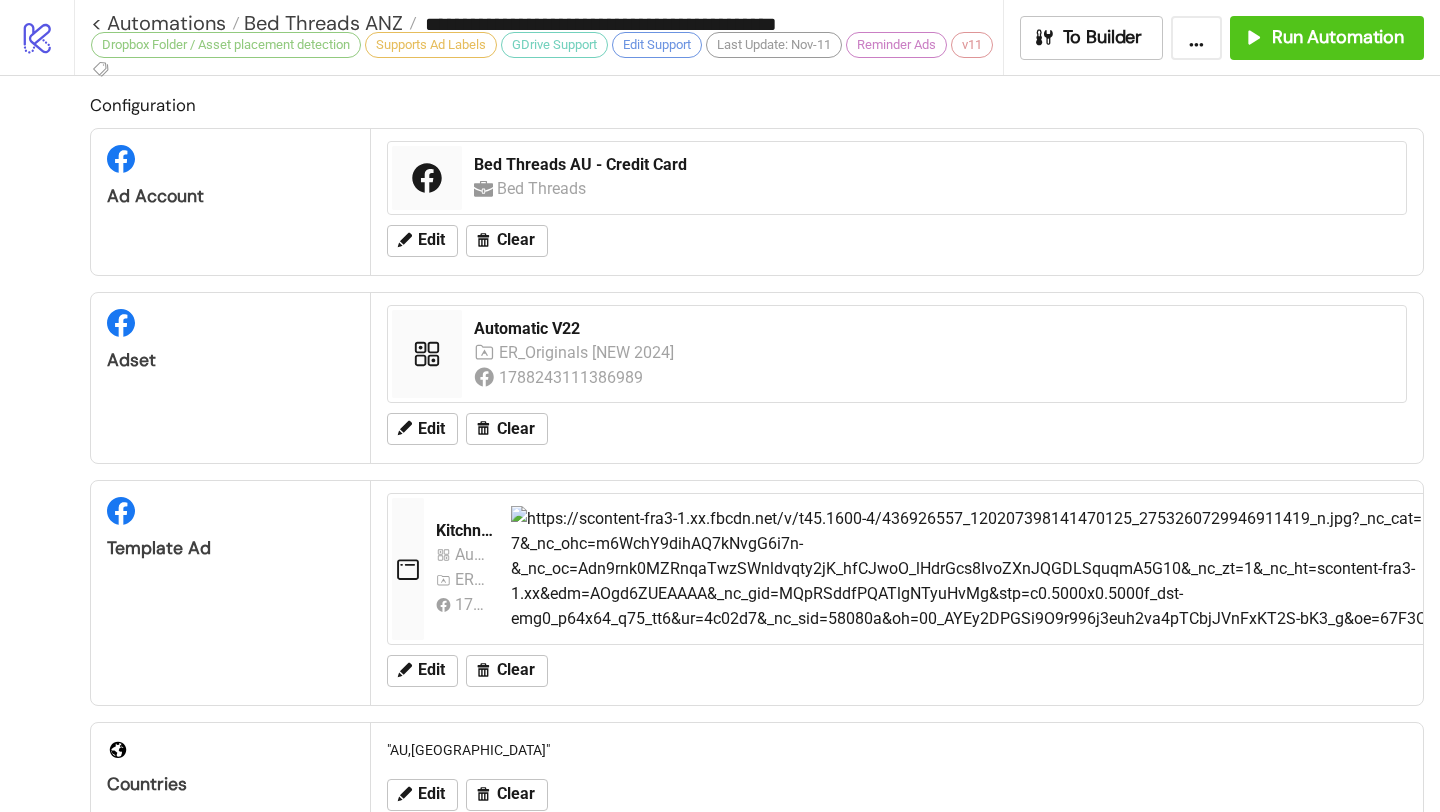 type on "**********" 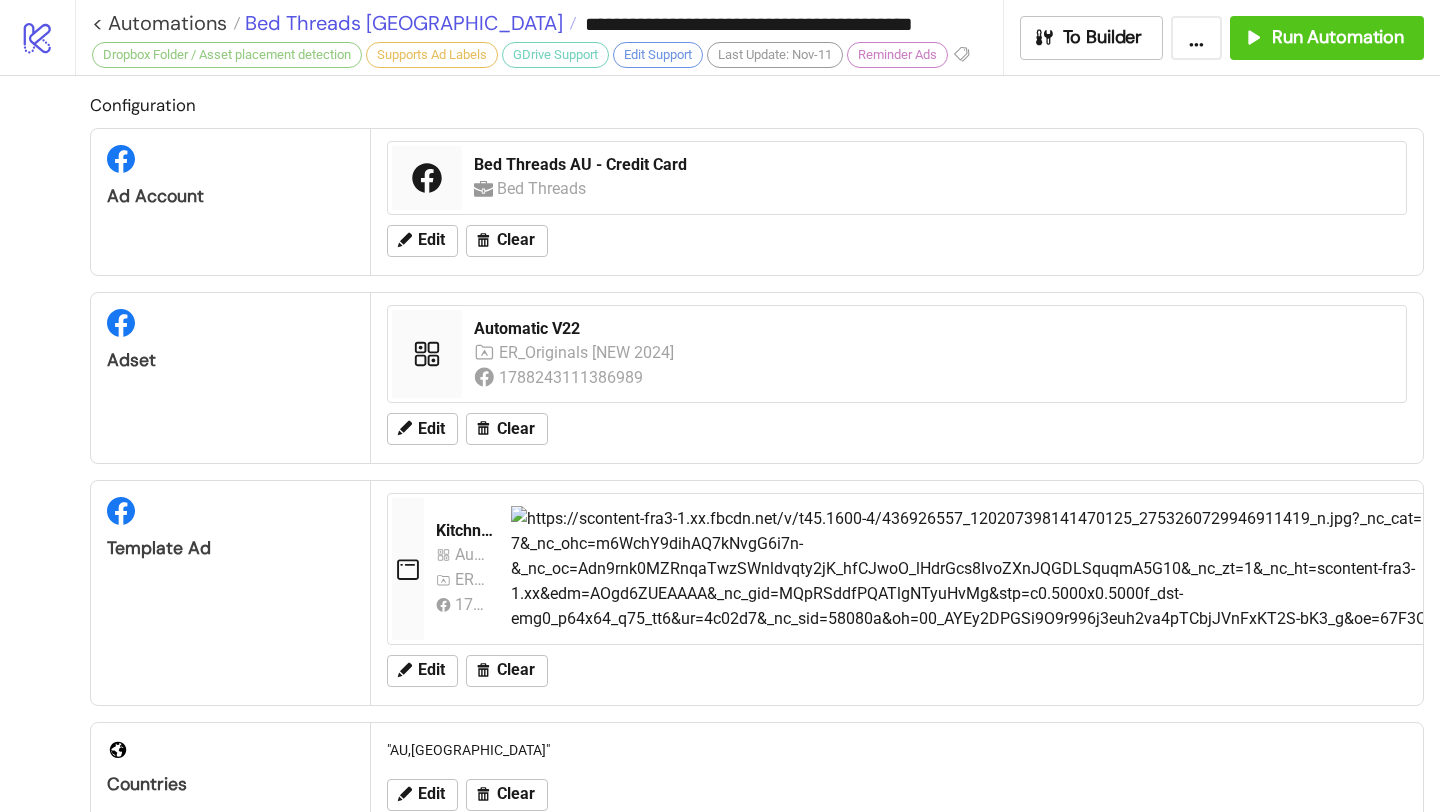 click on "Bed Threads [GEOGRAPHIC_DATA]" at bounding box center [401, 23] 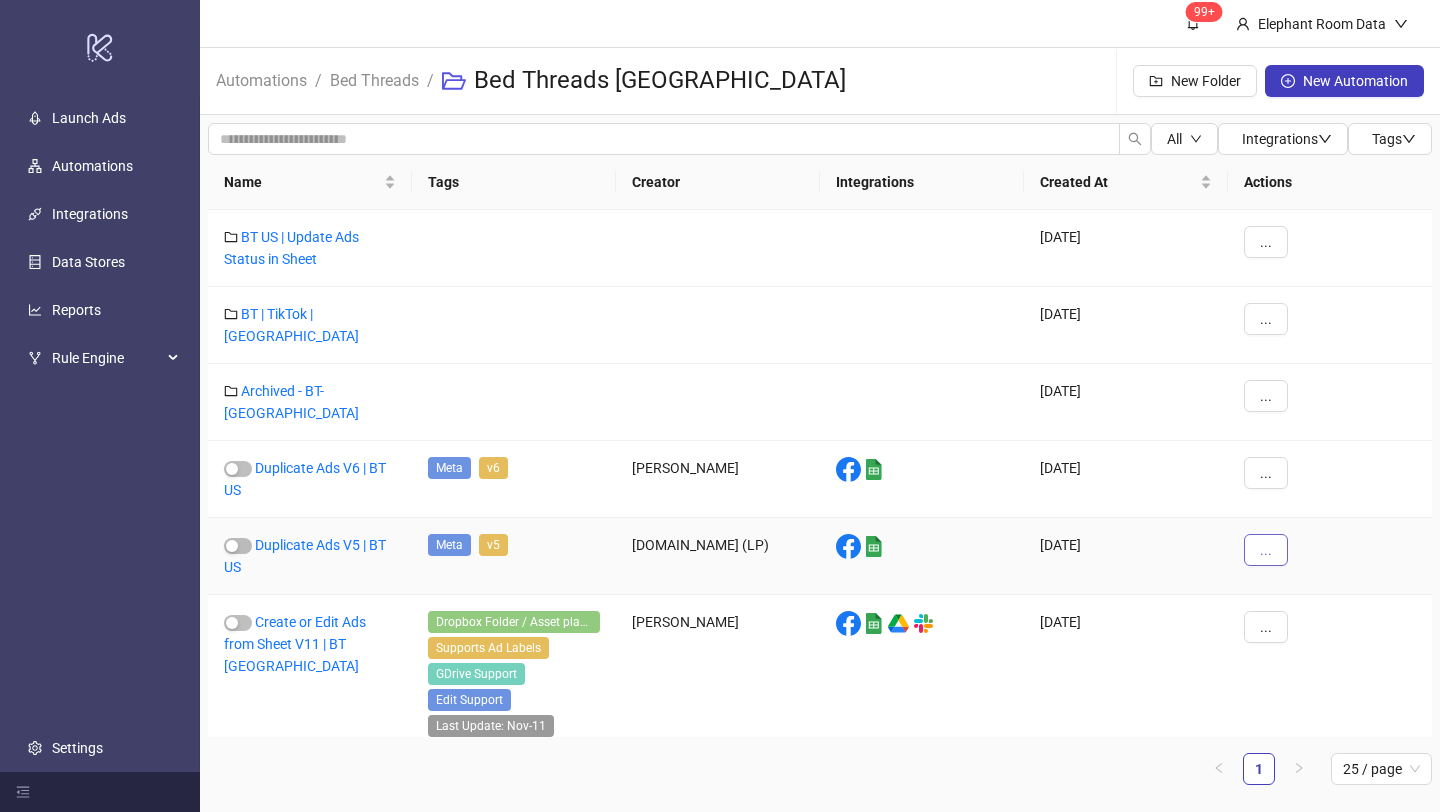 click on "..." at bounding box center (1266, 550) 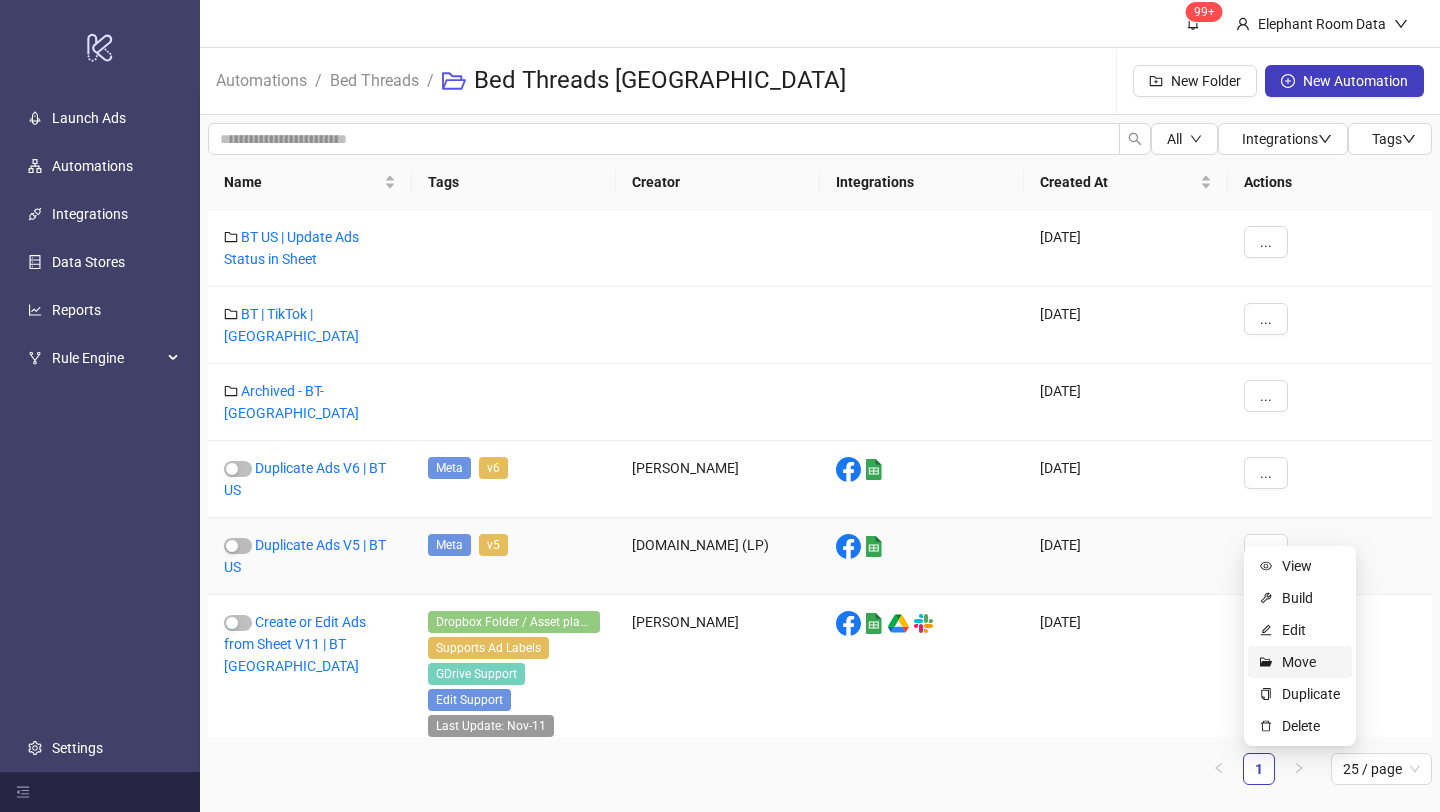 click on "Move" at bounding box center (1300, 662) 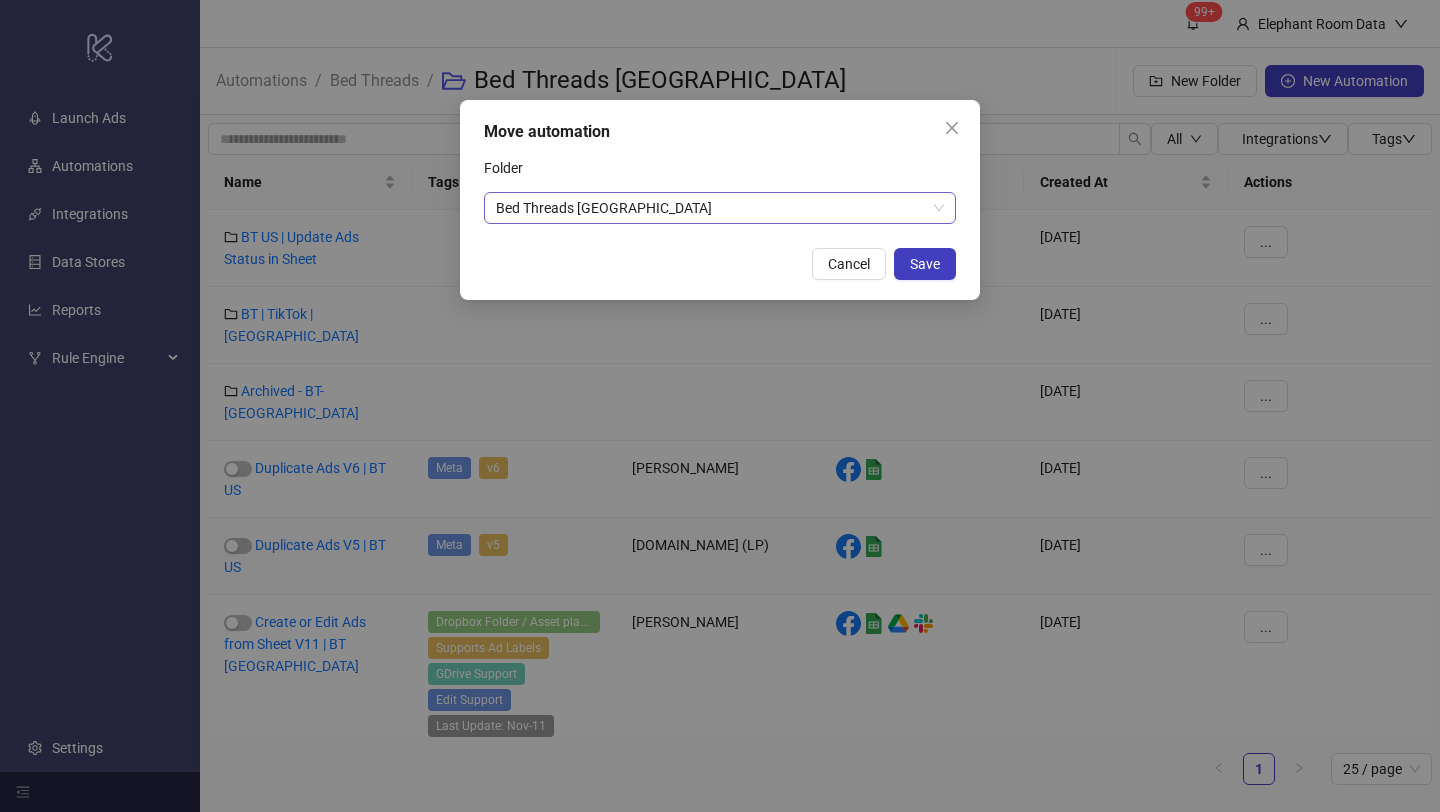 click on "Bed Threads [GEOGRAPHIC_DATA]" at bounding box center [720, 208] 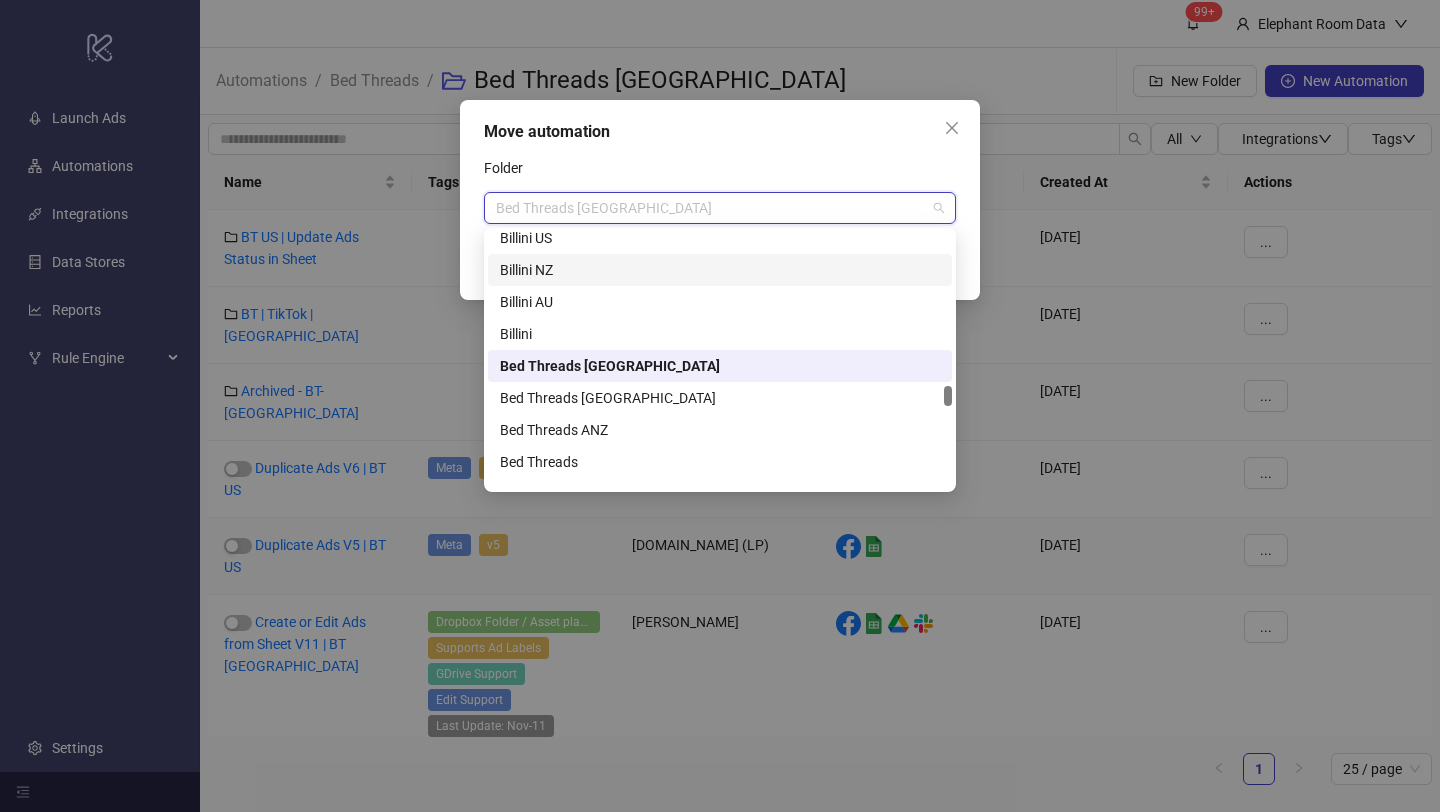 scroll, scrollTop: 4935, scrollLeft: 0, axis: vertical 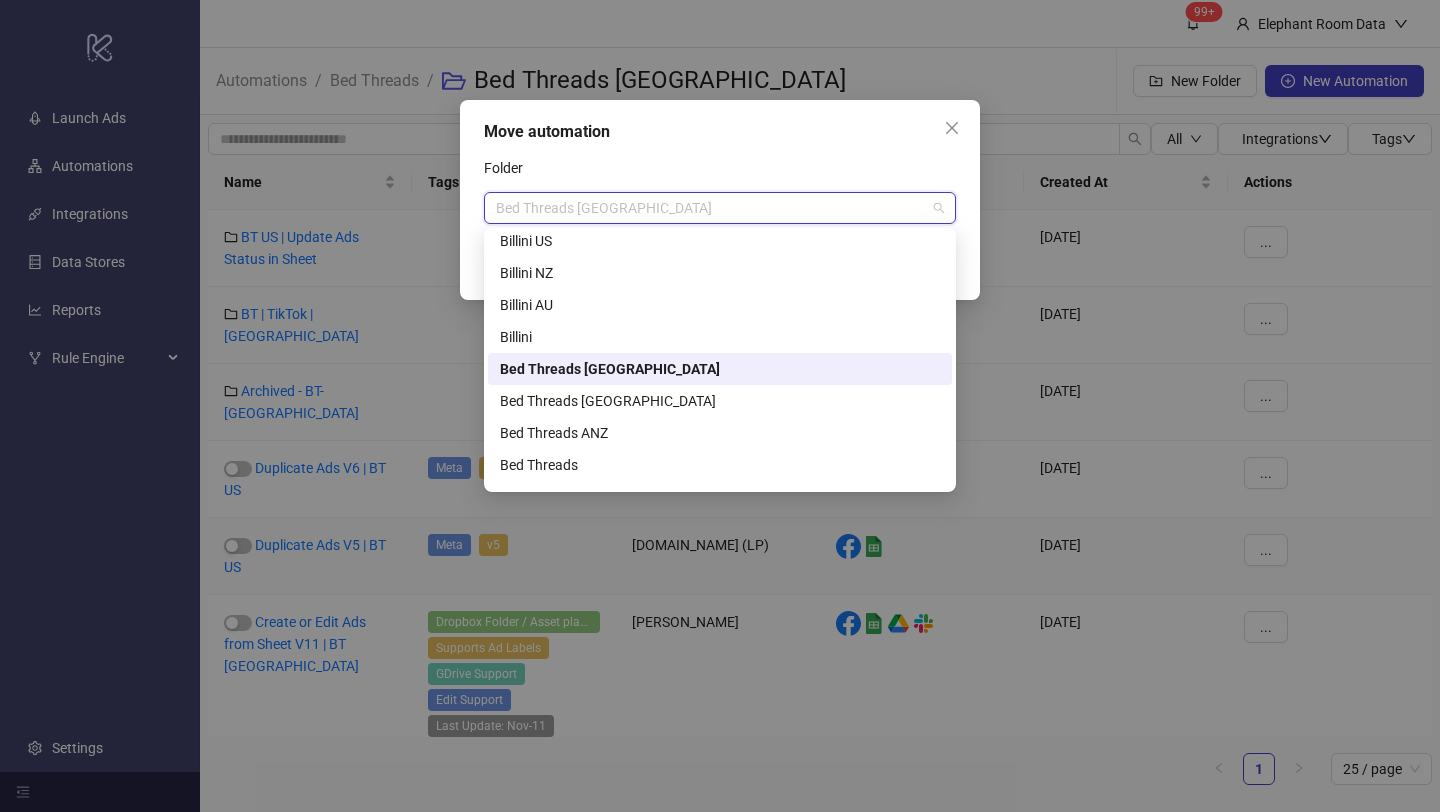 click on "Bed Threads [GEOGRAPHIC_DATA]" at bounding box center (720, 369) 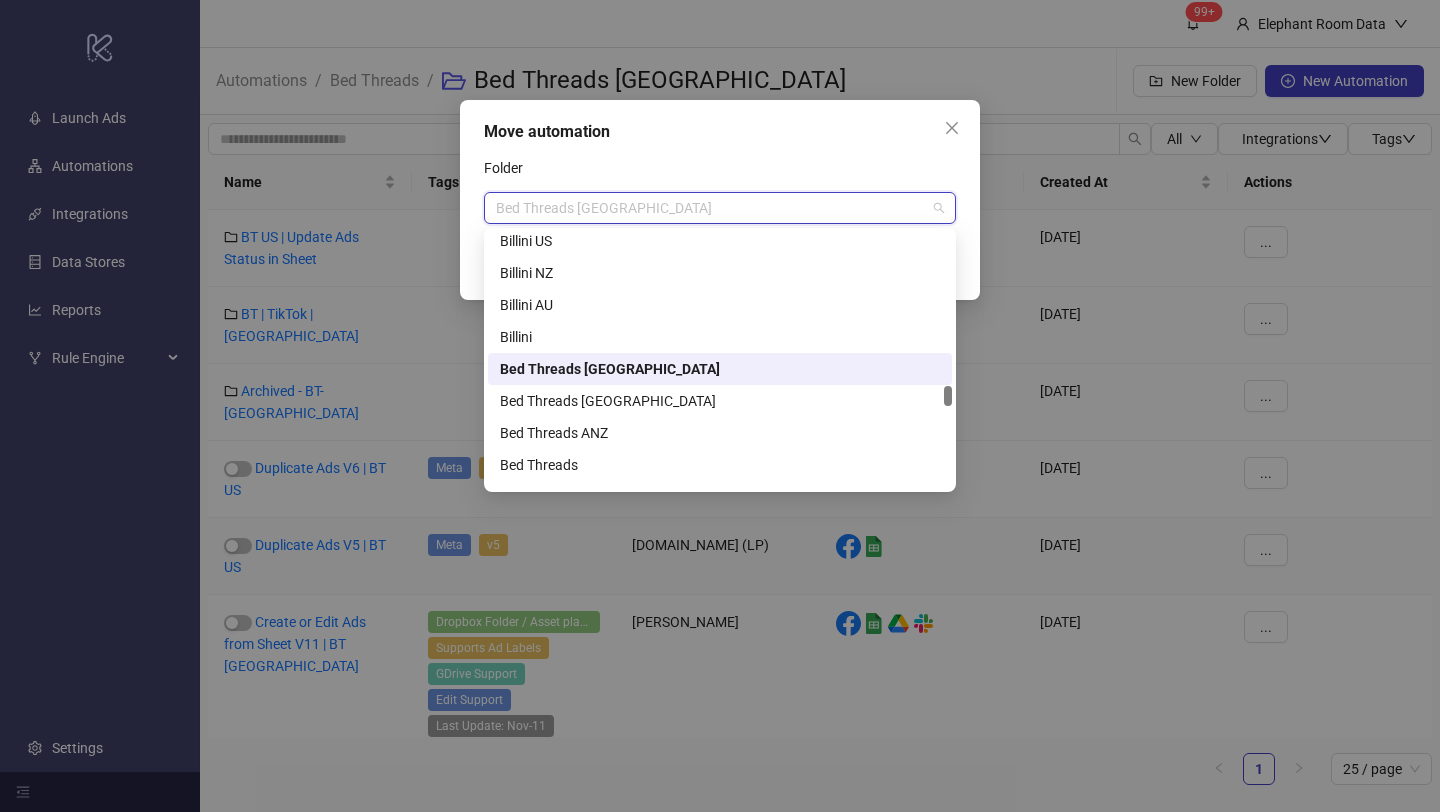 click on "Bed Threads [GEOGRAPHIC_DATA]" at bounding box center [720, 208] 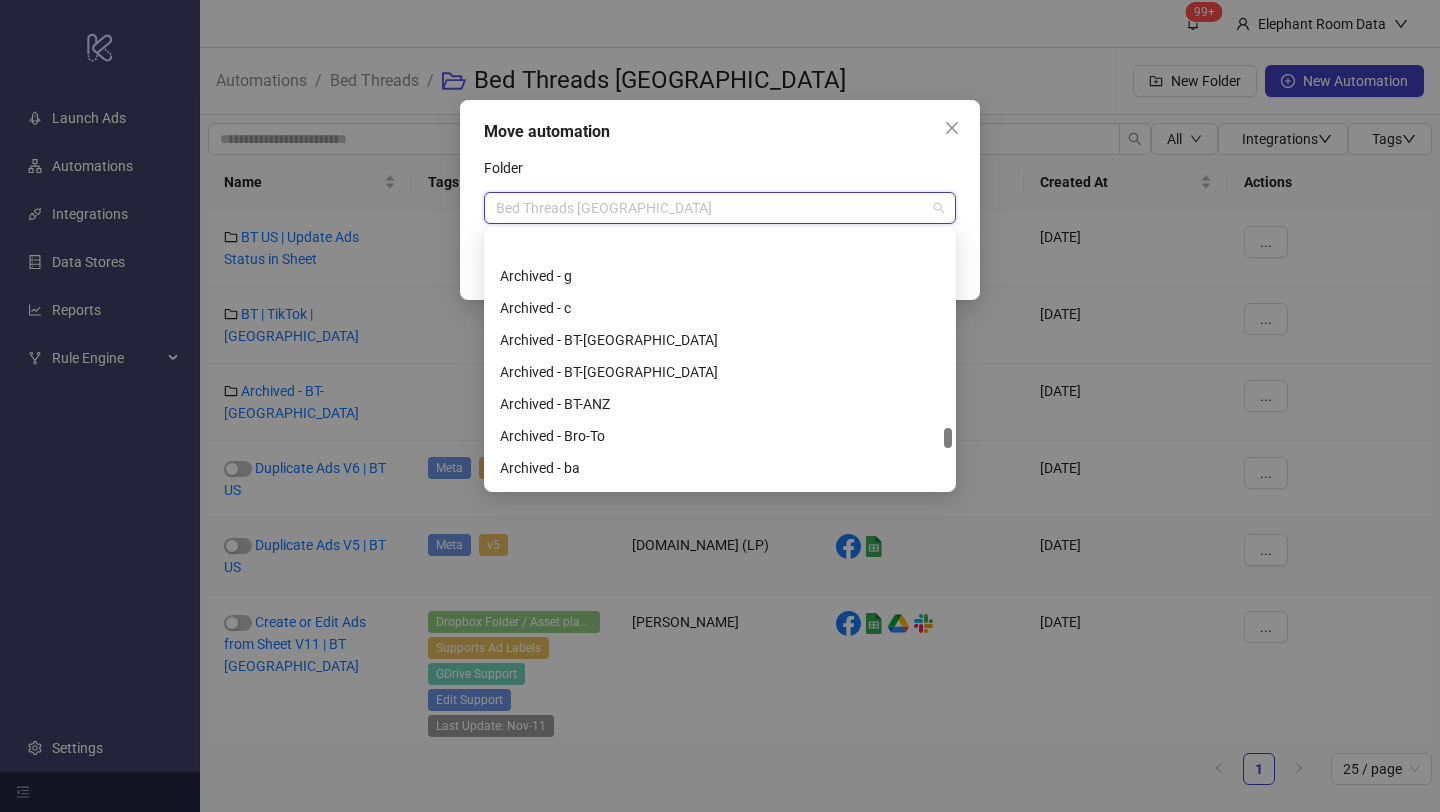 scroll, scrollTop: 6261, scrollLeft: 0, axis: vertical 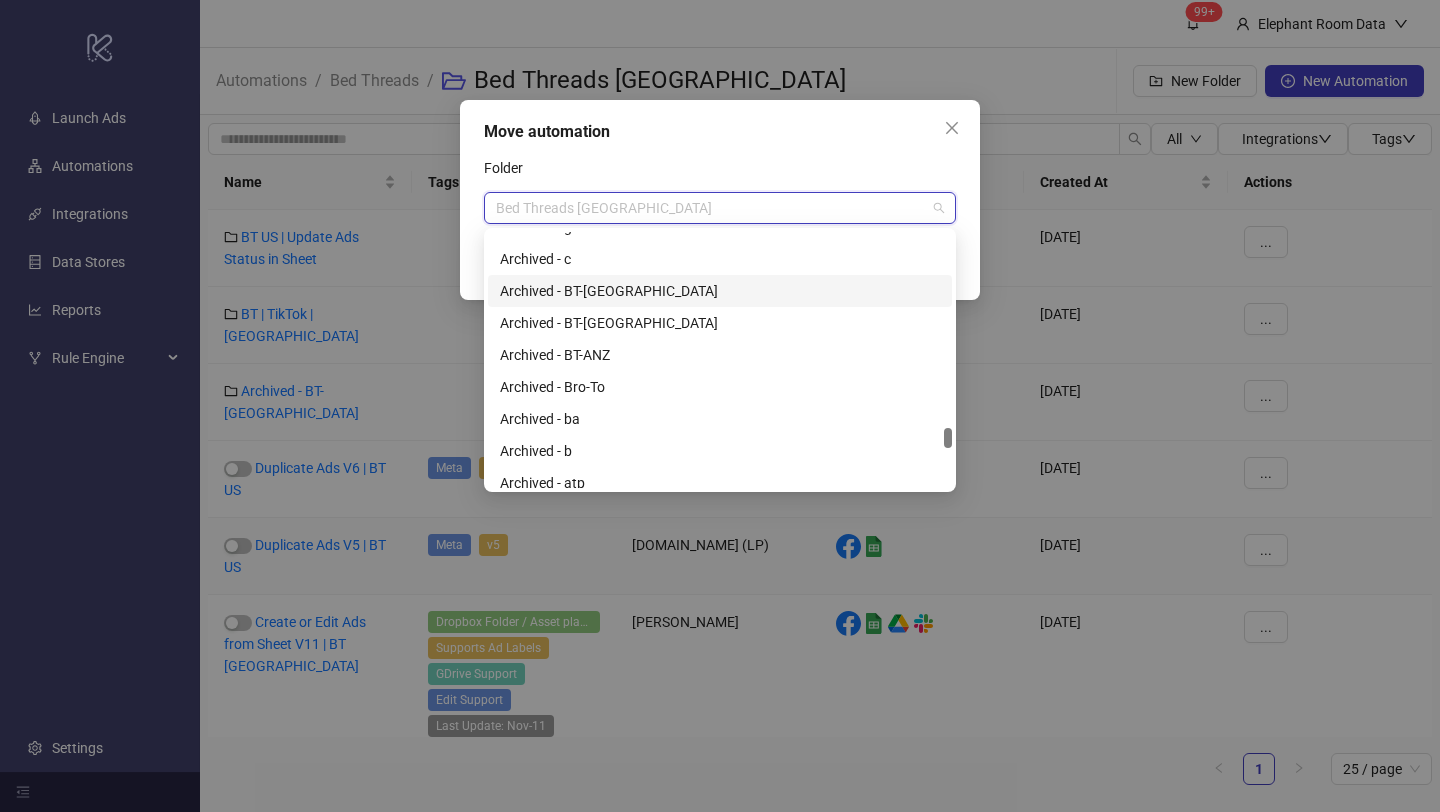 click on "Archived - BT-[GEOGRAPHIC_DATA]" at bounding box center [720, 291] 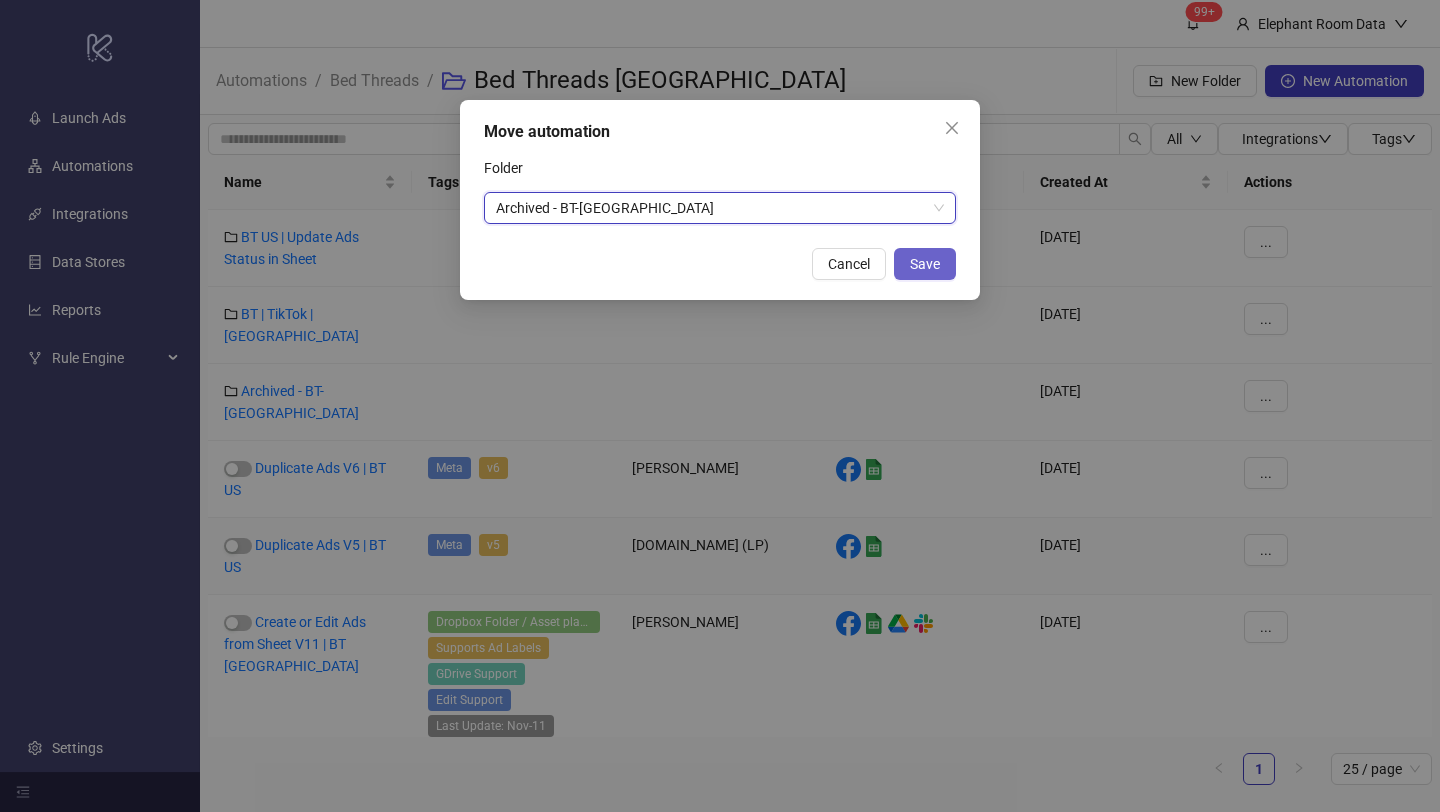 click on "Save" at bounding box center (925, 264) 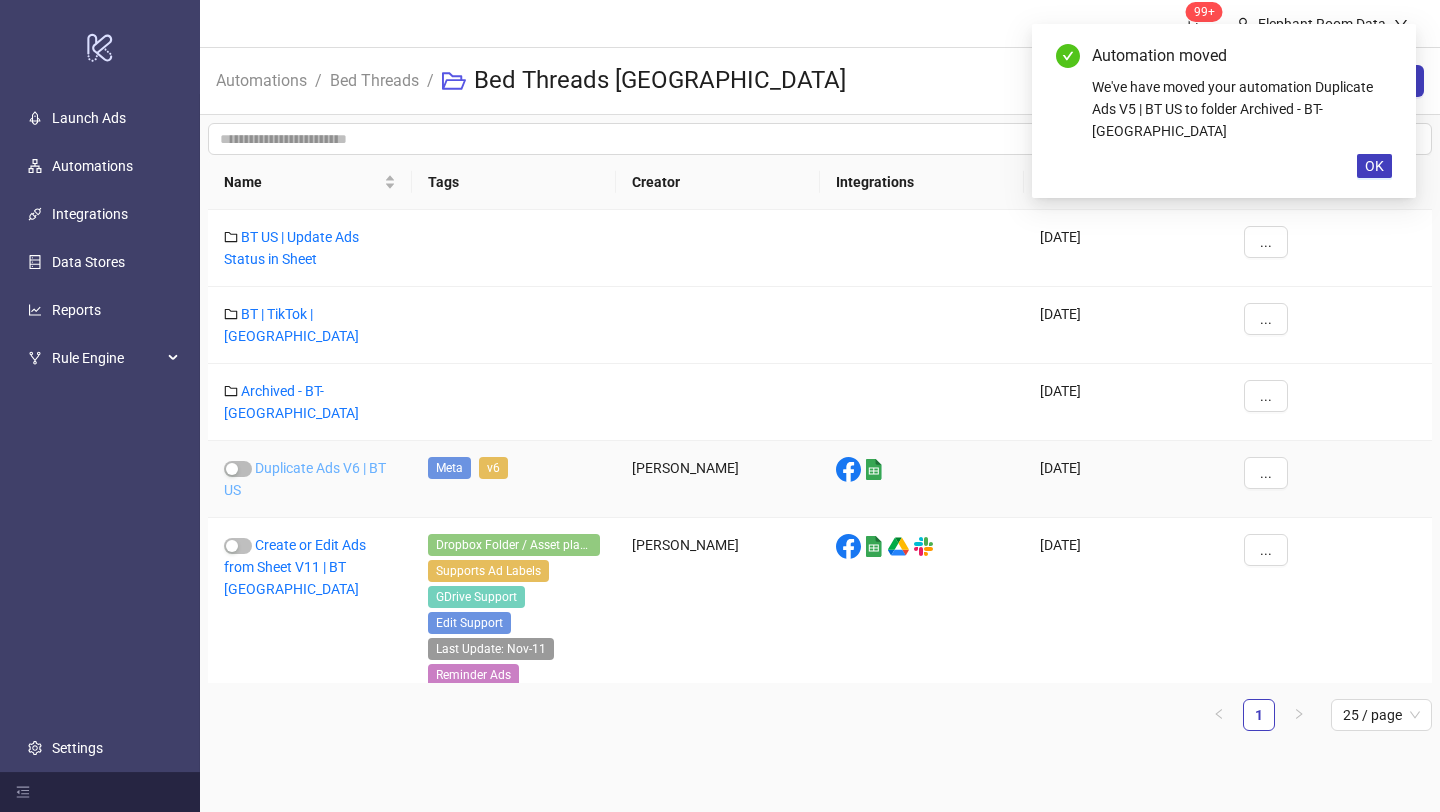 click on "Duplicate Ads V6 | BT US" at bounding box center (305, 479) 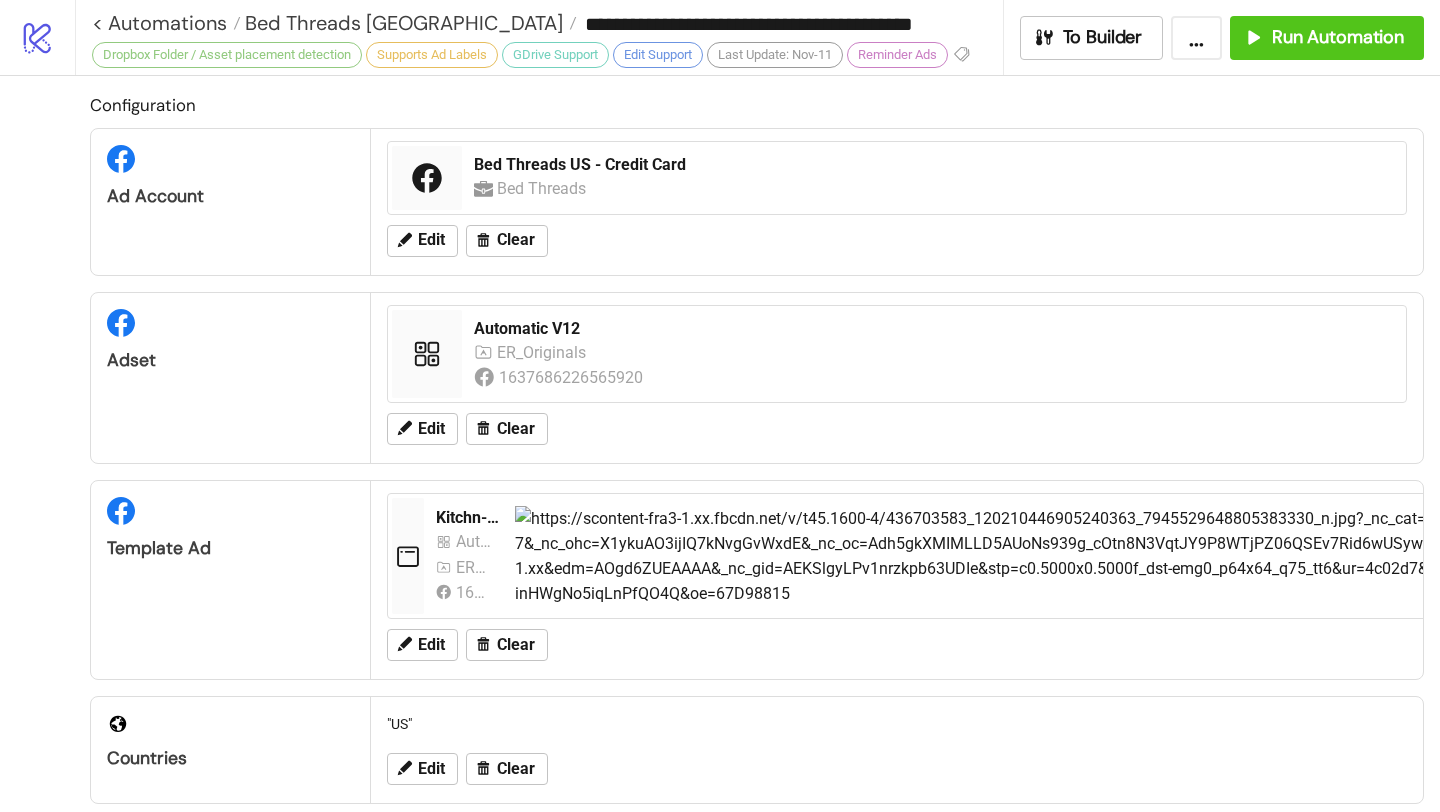 type on "**********" 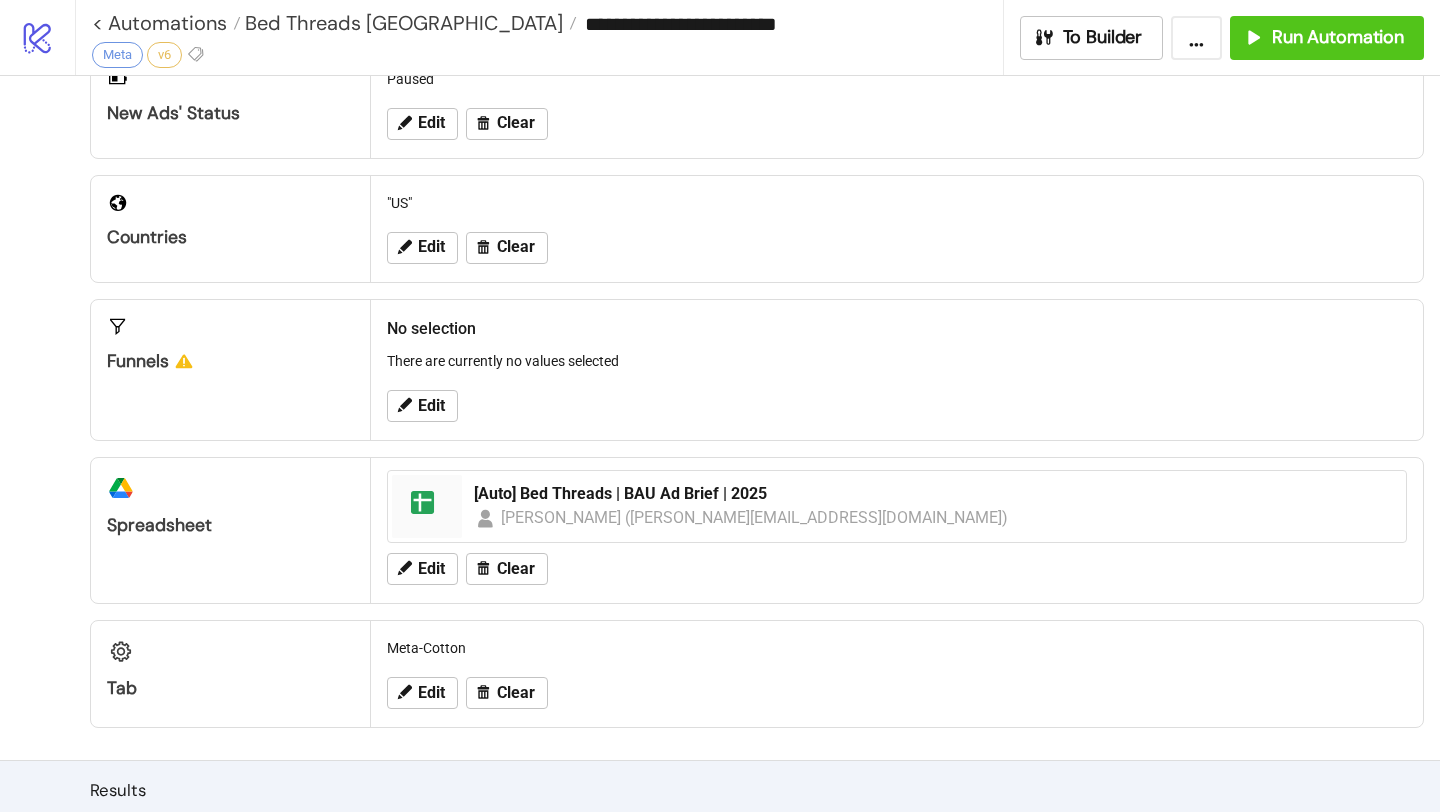 scroll, scrollTop: 528, scrollLeft: 0, axis: vertical 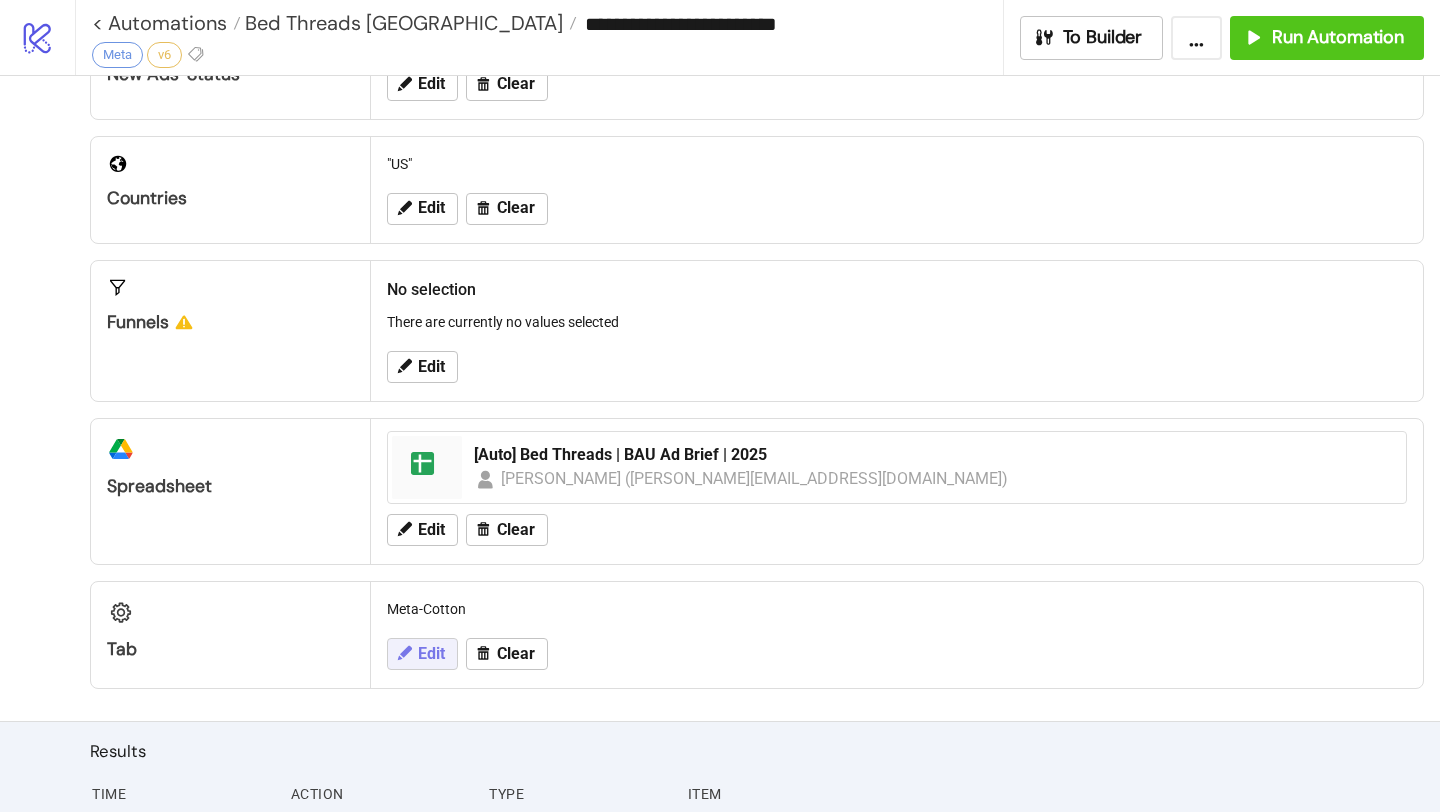 click on "Edit" at bounding box center [431, 654] 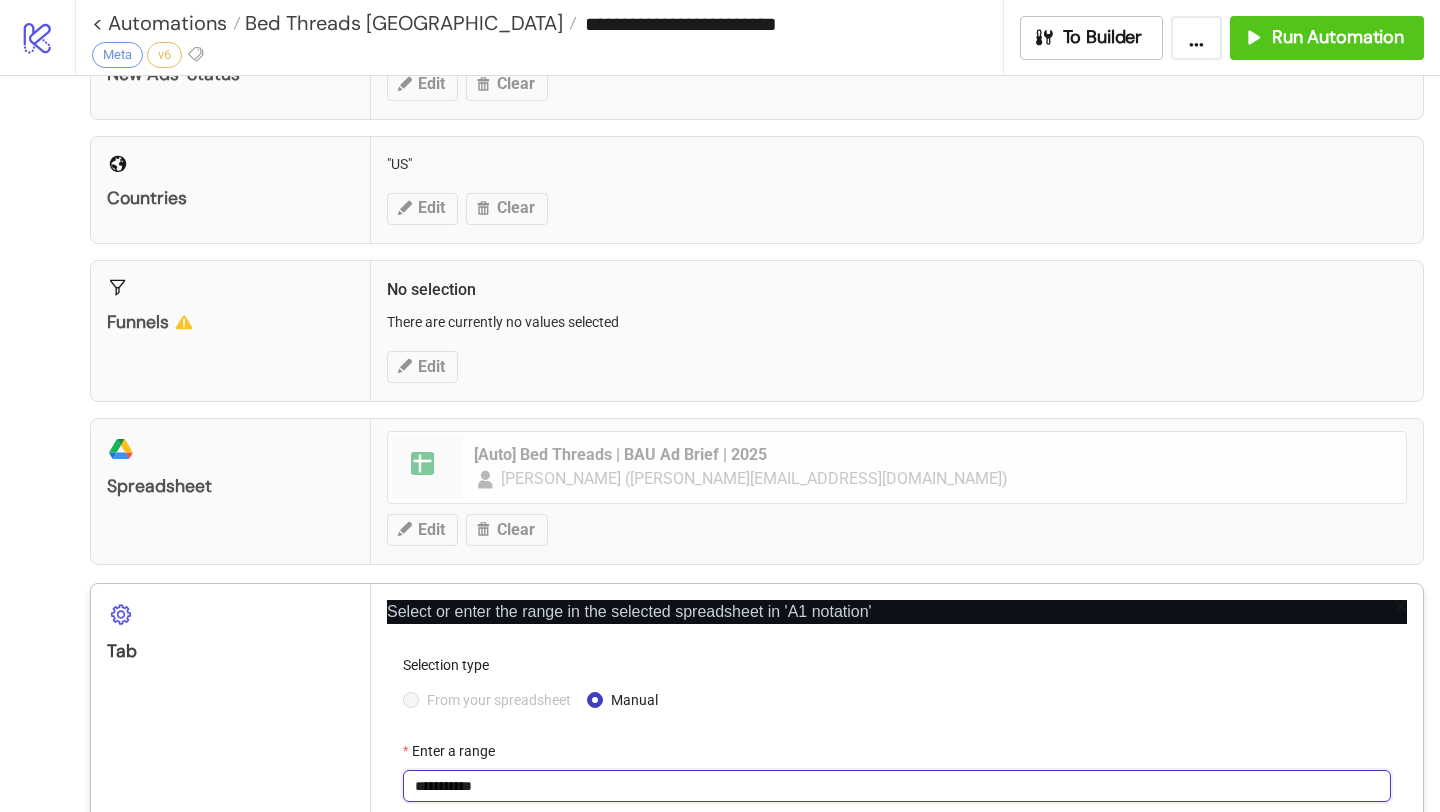 drag, startPoint x: 445, startPoint y: 794, endPoint x: 529, endPoint y: 792, distance: 84.0238 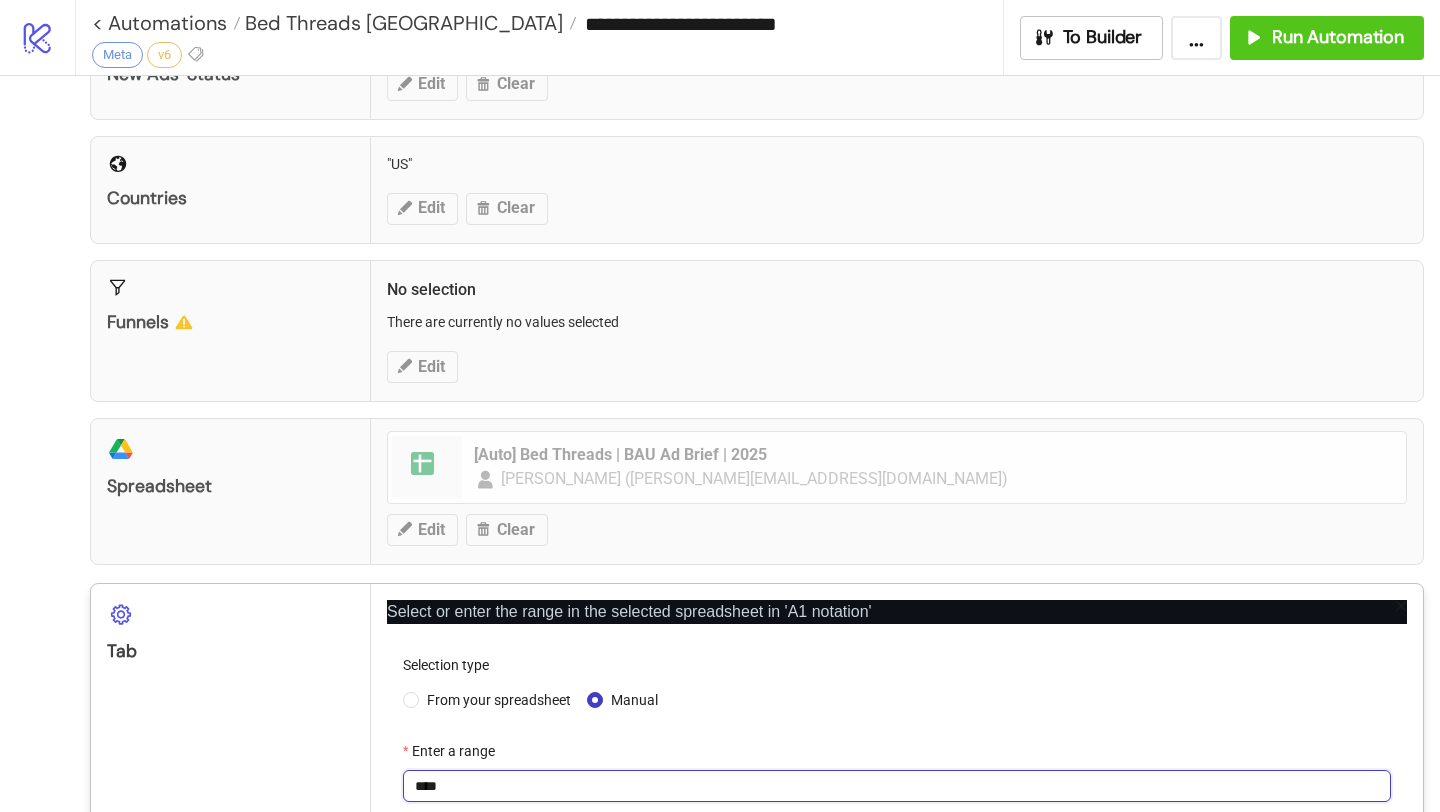 click on "****" at bounding box center [897, 786] 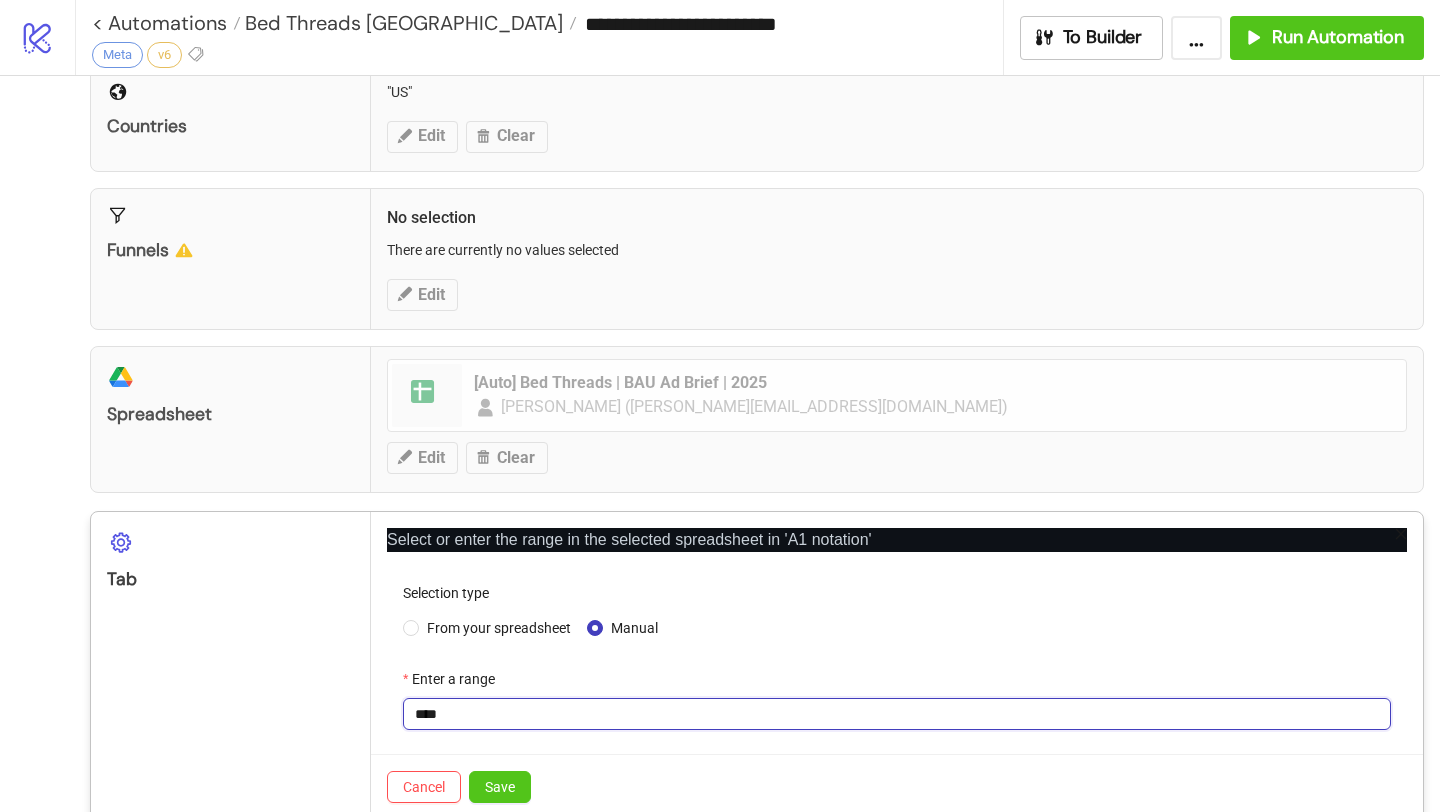 scroll, scrollTop: 618, scrollLeft: 0, axis: vertical 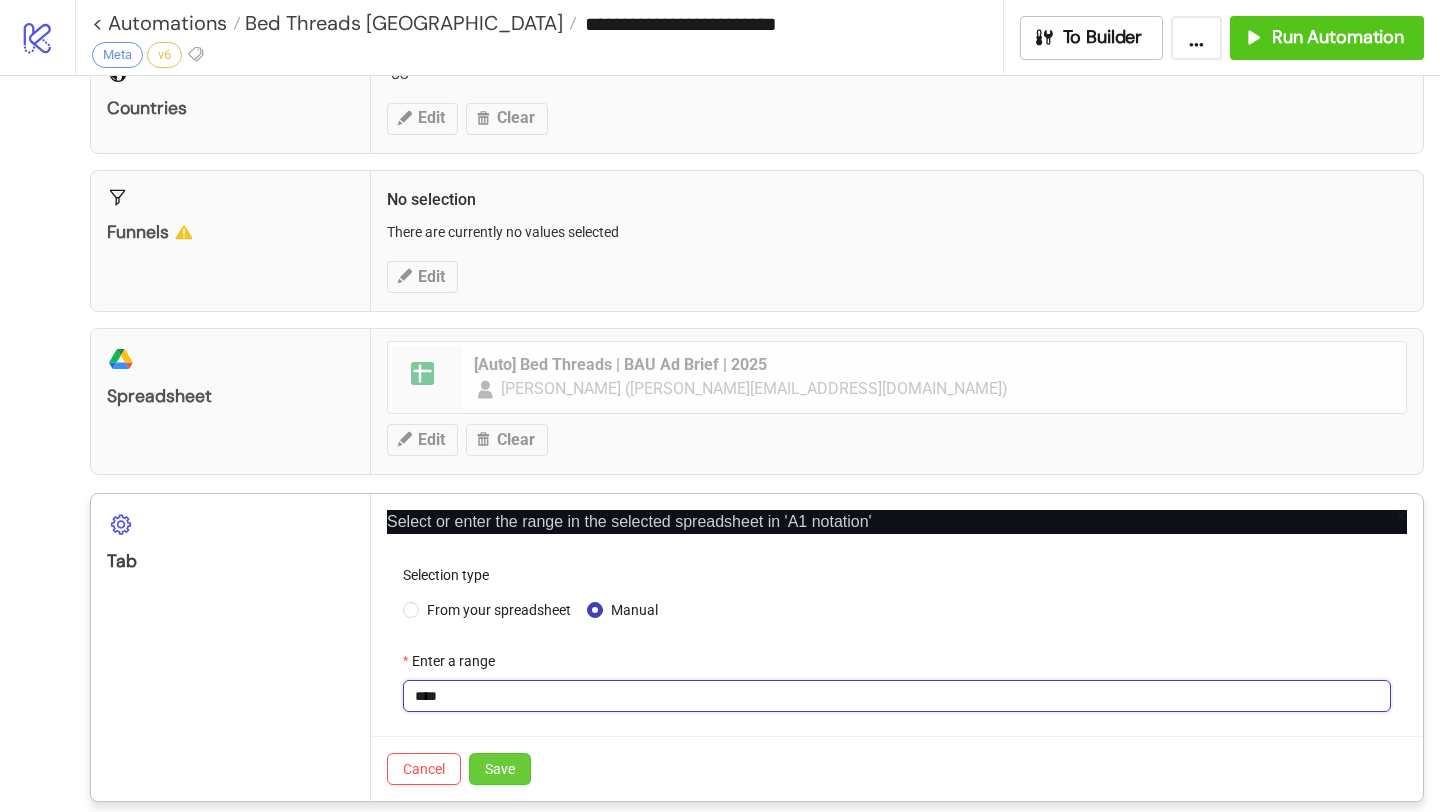 type on "****" 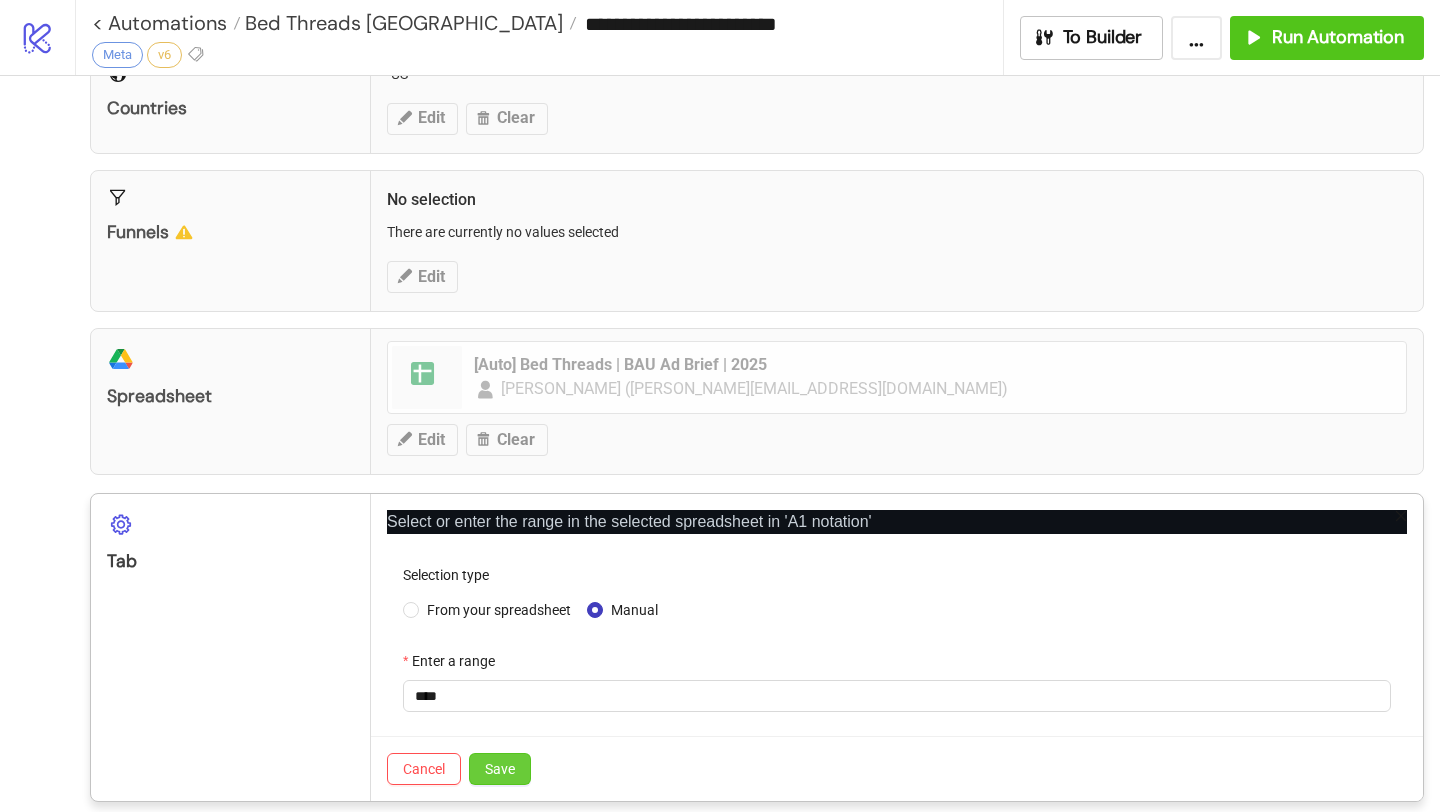 click on "Save" at bounding box center (500, 769) 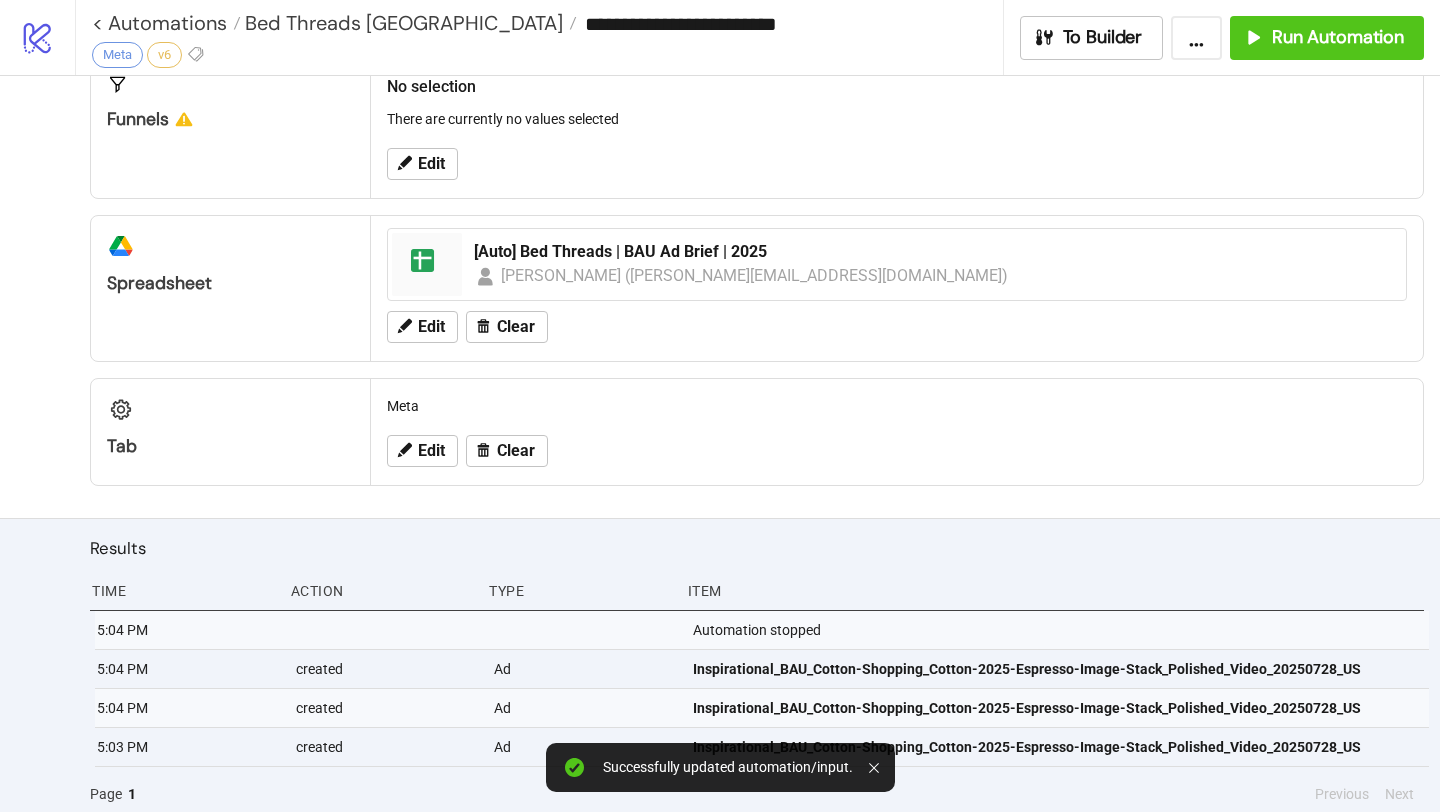 scroll, scrollTop: 740, scrollLeft: 0, axis: vertical 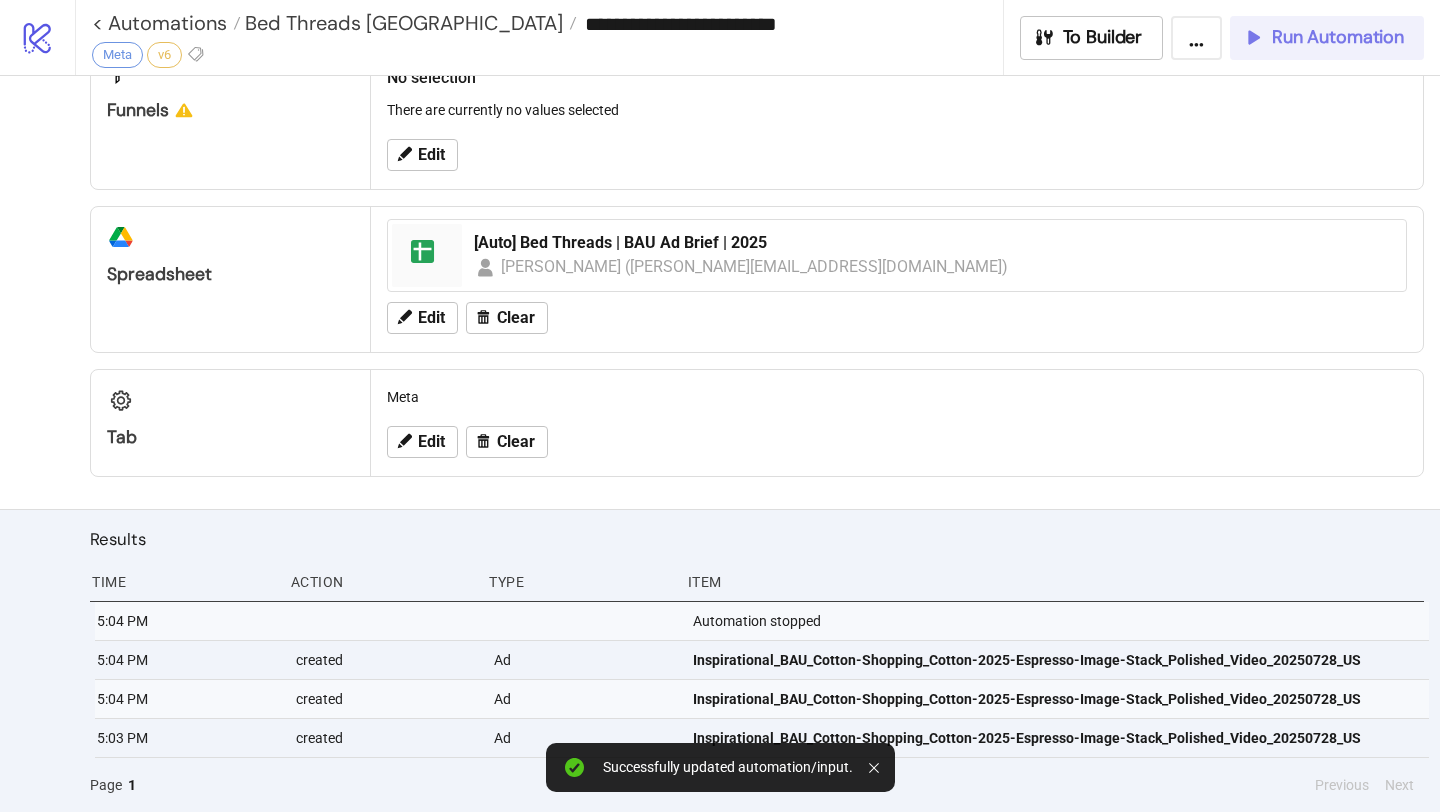 click on "Run Automation" at bounding box center (1338, 37) 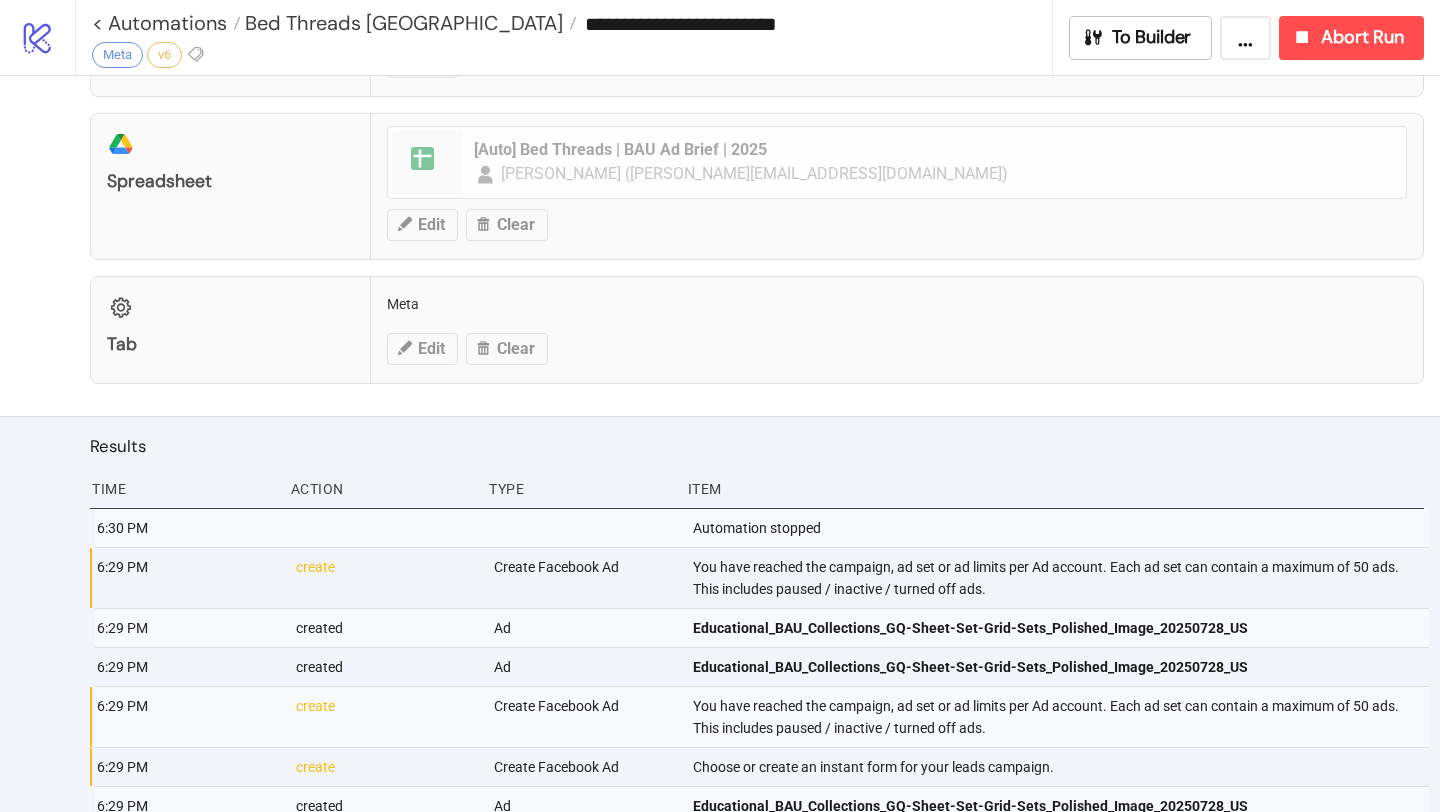 scroll, scrollTop: 997, scrollLeft: 0, axis: vertical 